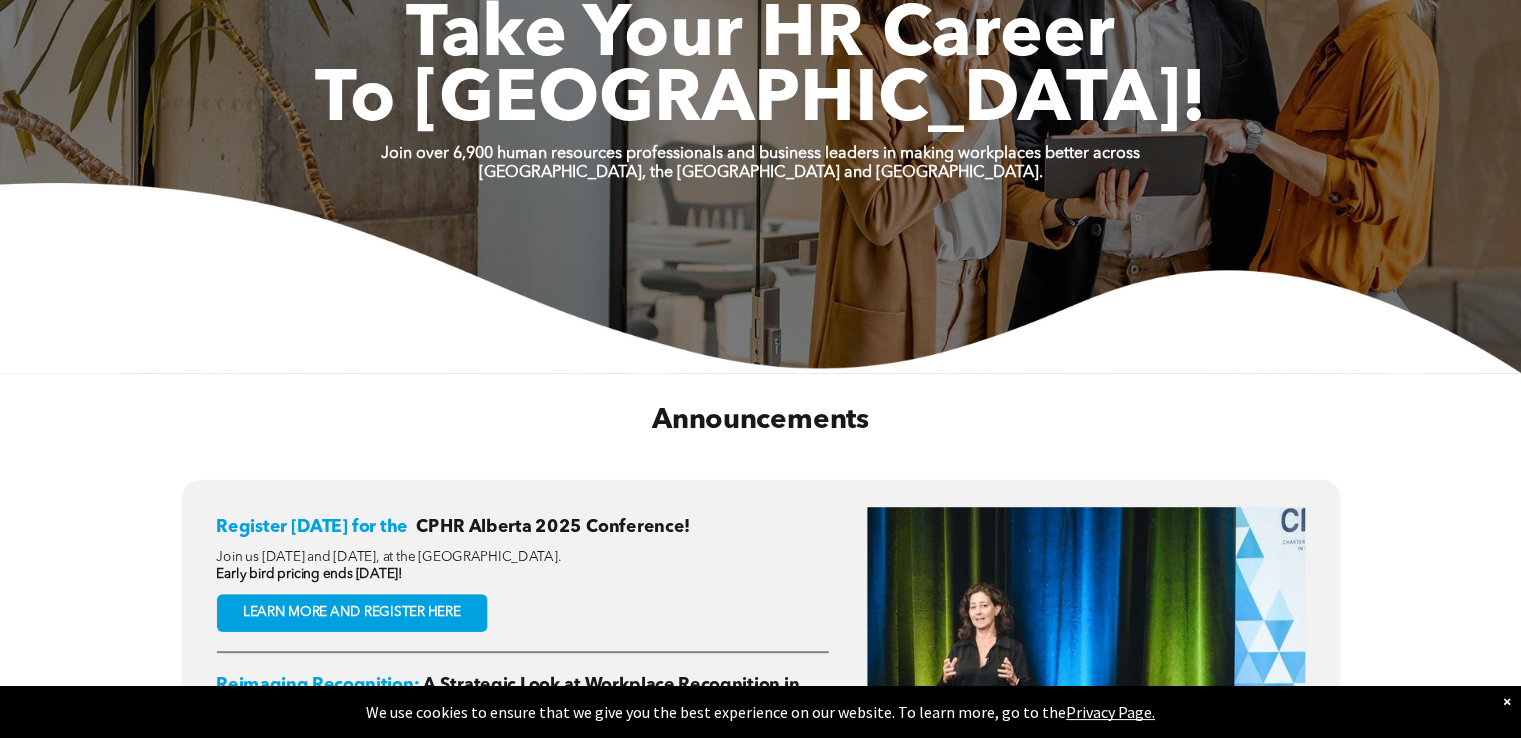 scroll, scrollTop: 300, scrollLeft: 0, axis: vertical 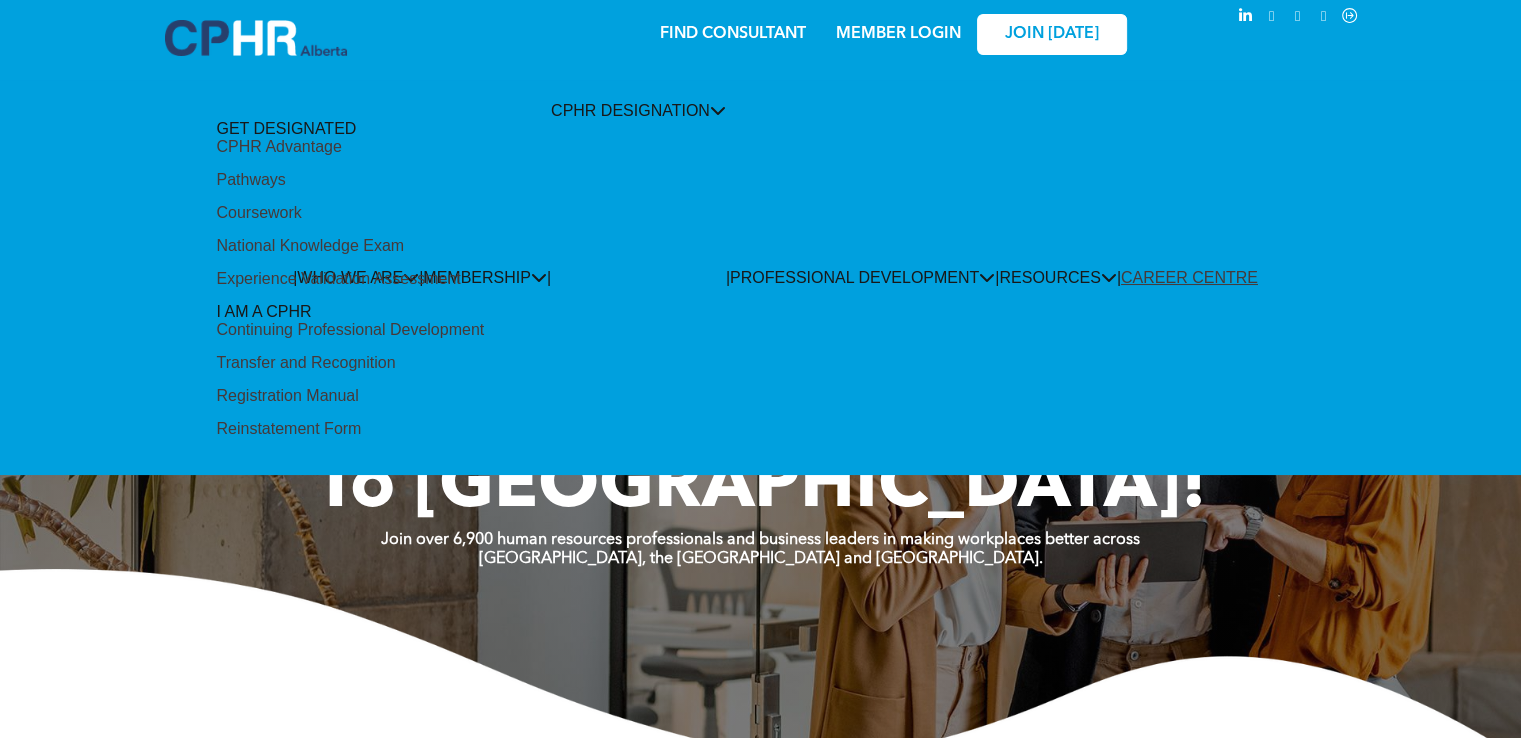 click on "Transfer and Recognition" at bounding box center [305, 363] 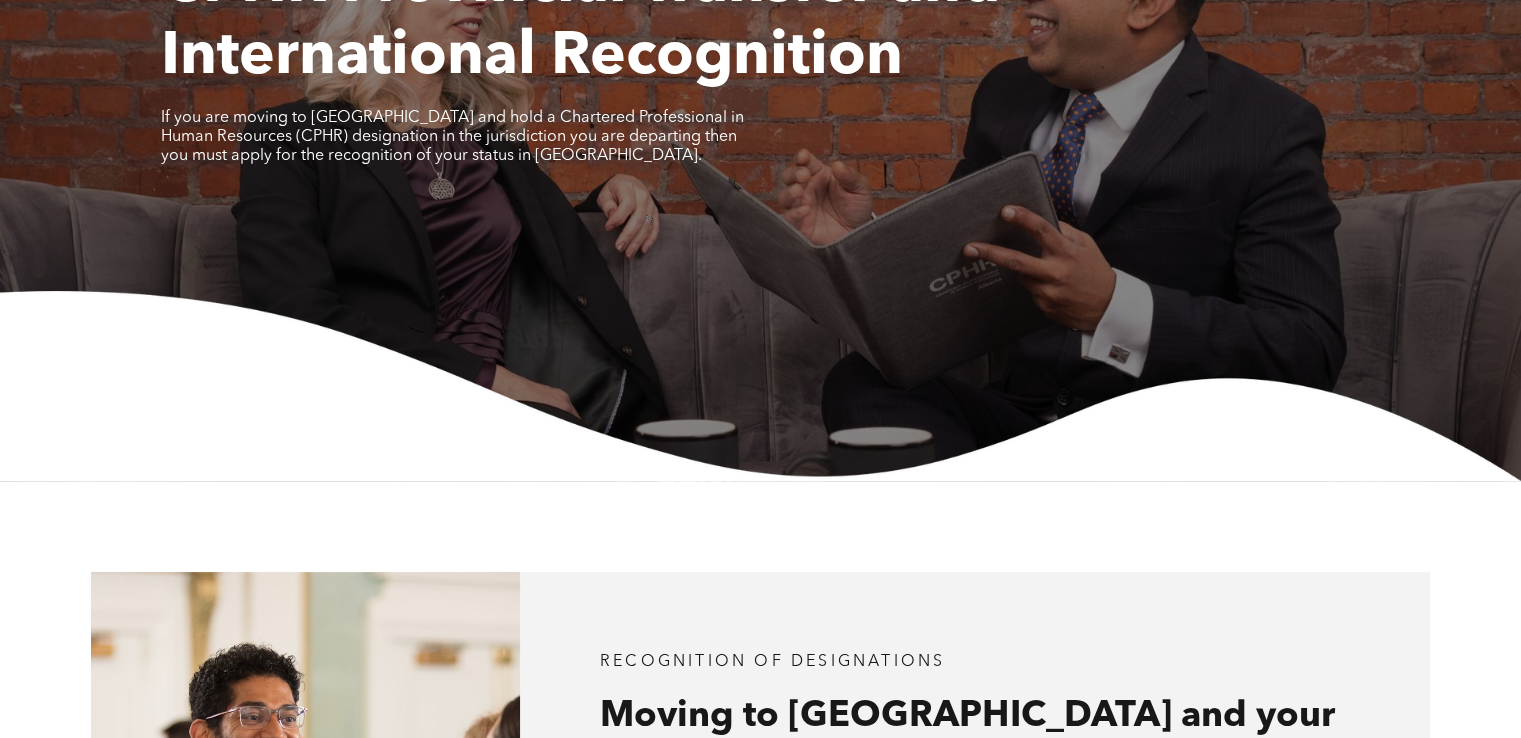 scroll, scrollTop: 0, scrollLeft: 0, axis: both 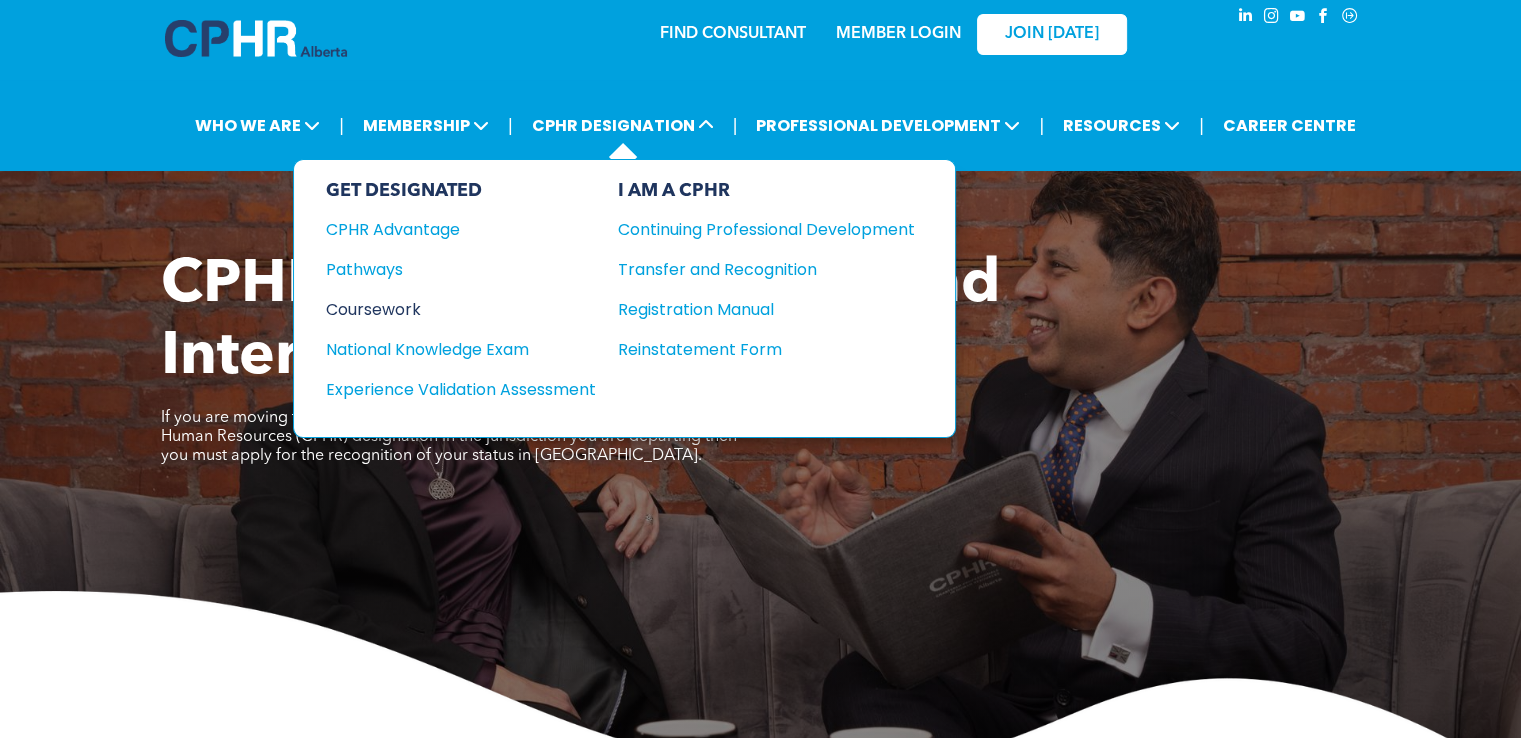 click on "Coursework" at bounding box center [447, 309] 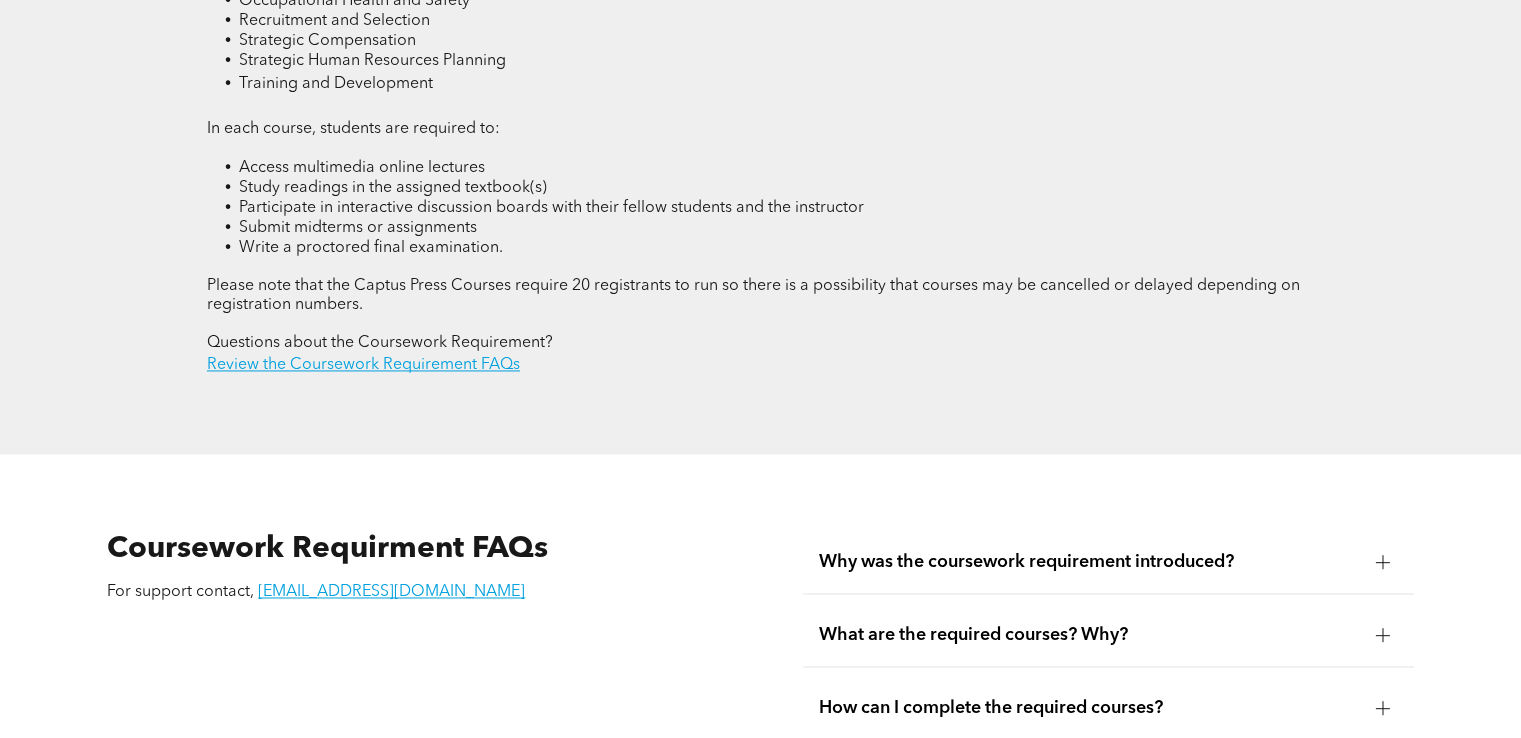 scroll, scrollTop: 3200, scrollLeft: 0, axis: vertical 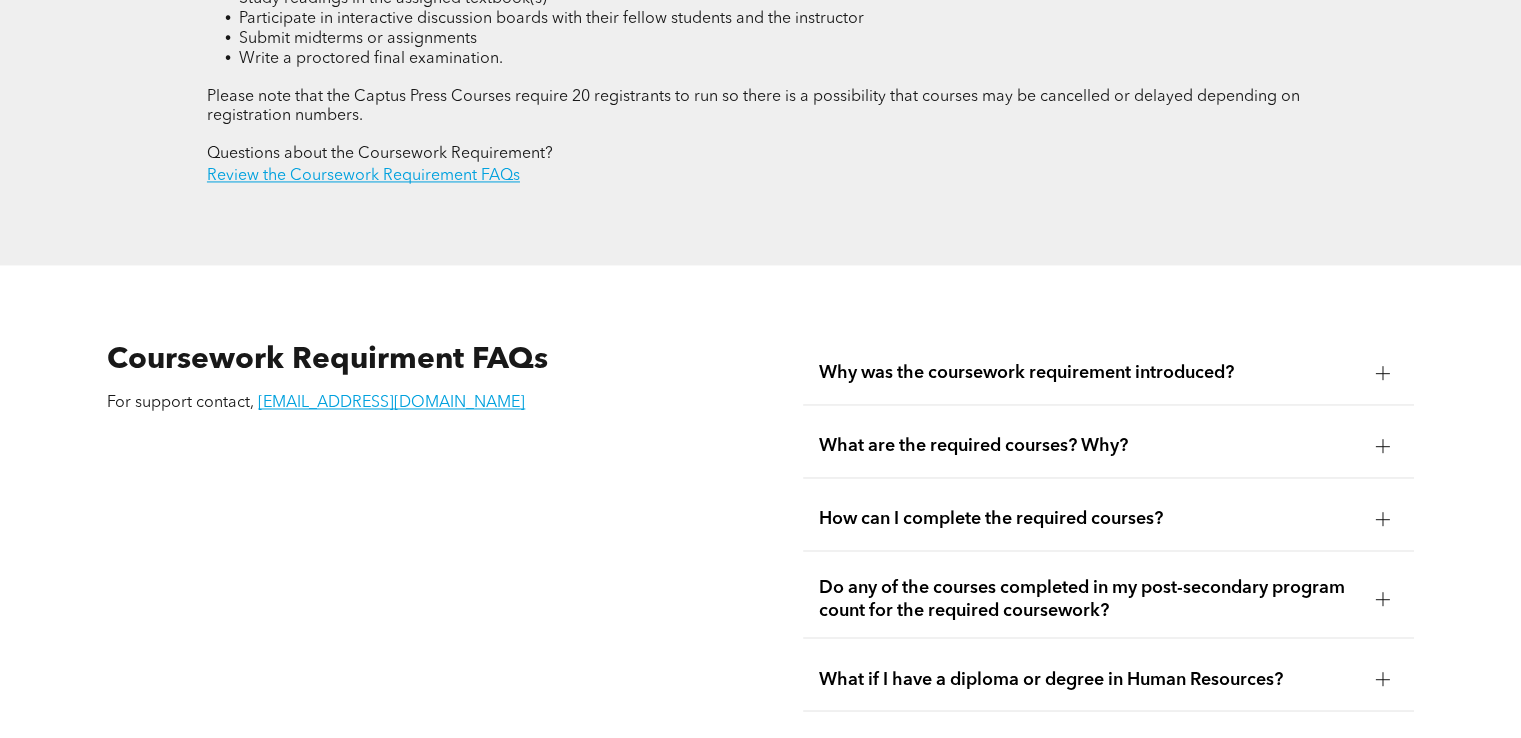 click on "What are the required courses? Why?" at bounding box center (1089, 446) 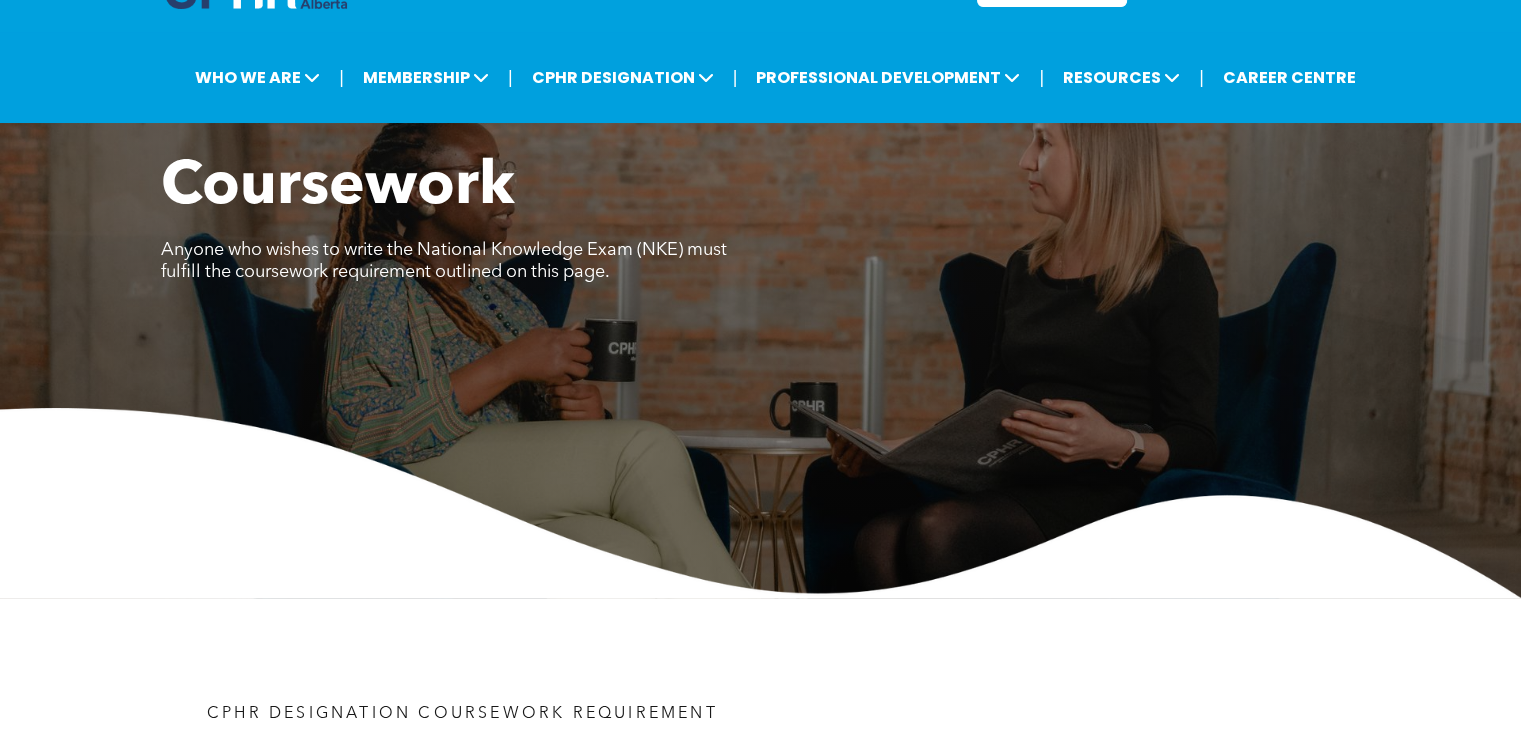 scroll, scrollTop: 0, scrollLeft: 0, axis: both 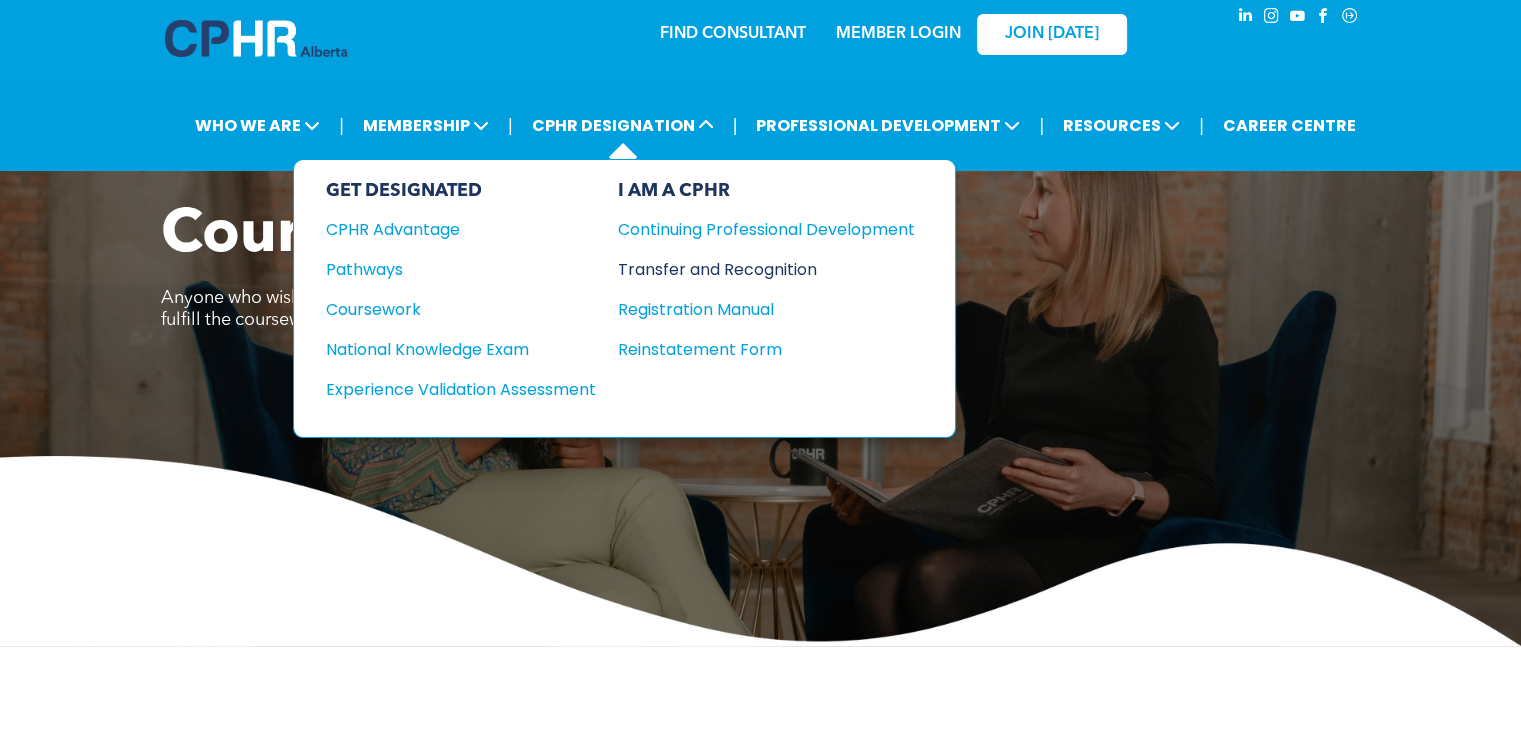 click on "Transfer and Recognition" at bounding box center (751, 269) 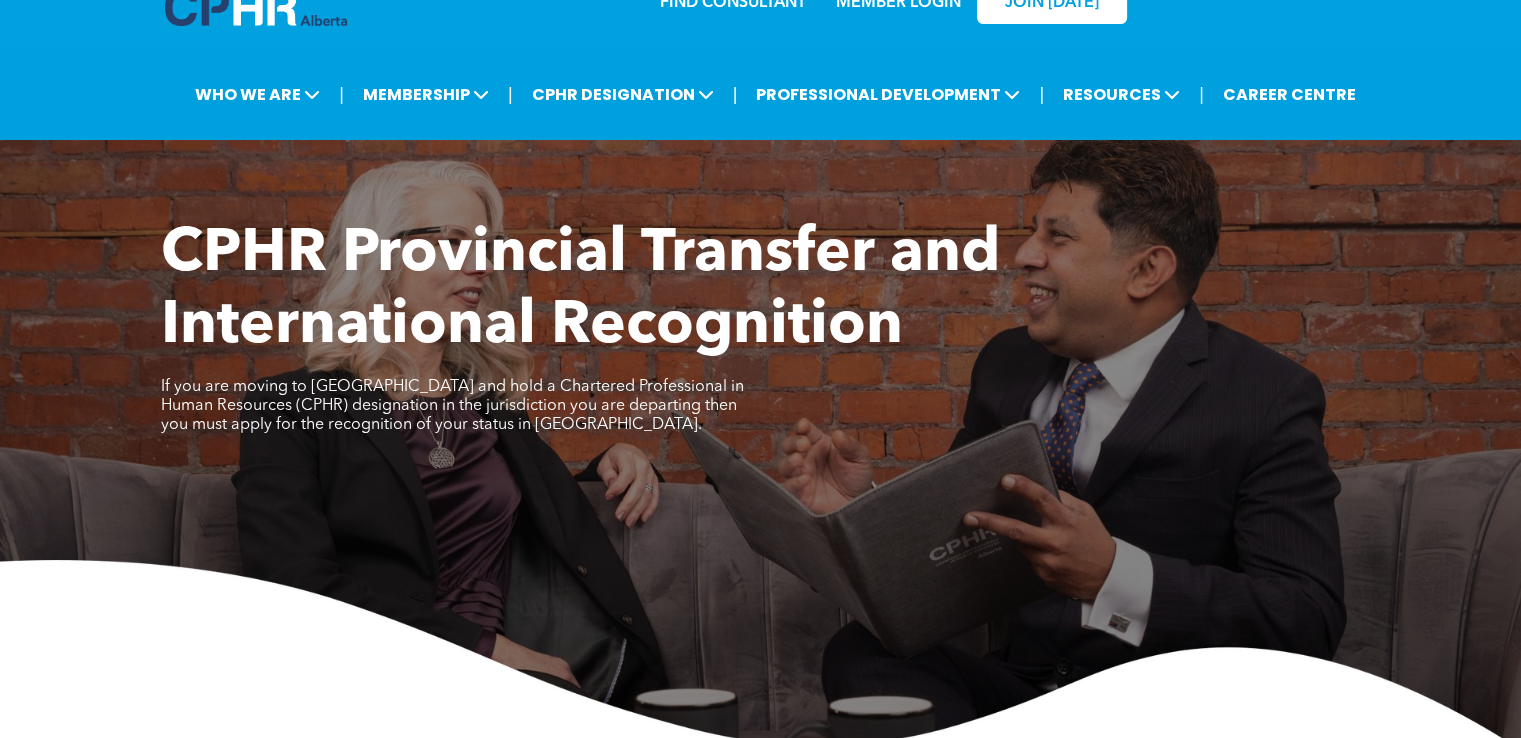 scroll, scrollTop: 0, scrollLeft: 0, axis: both 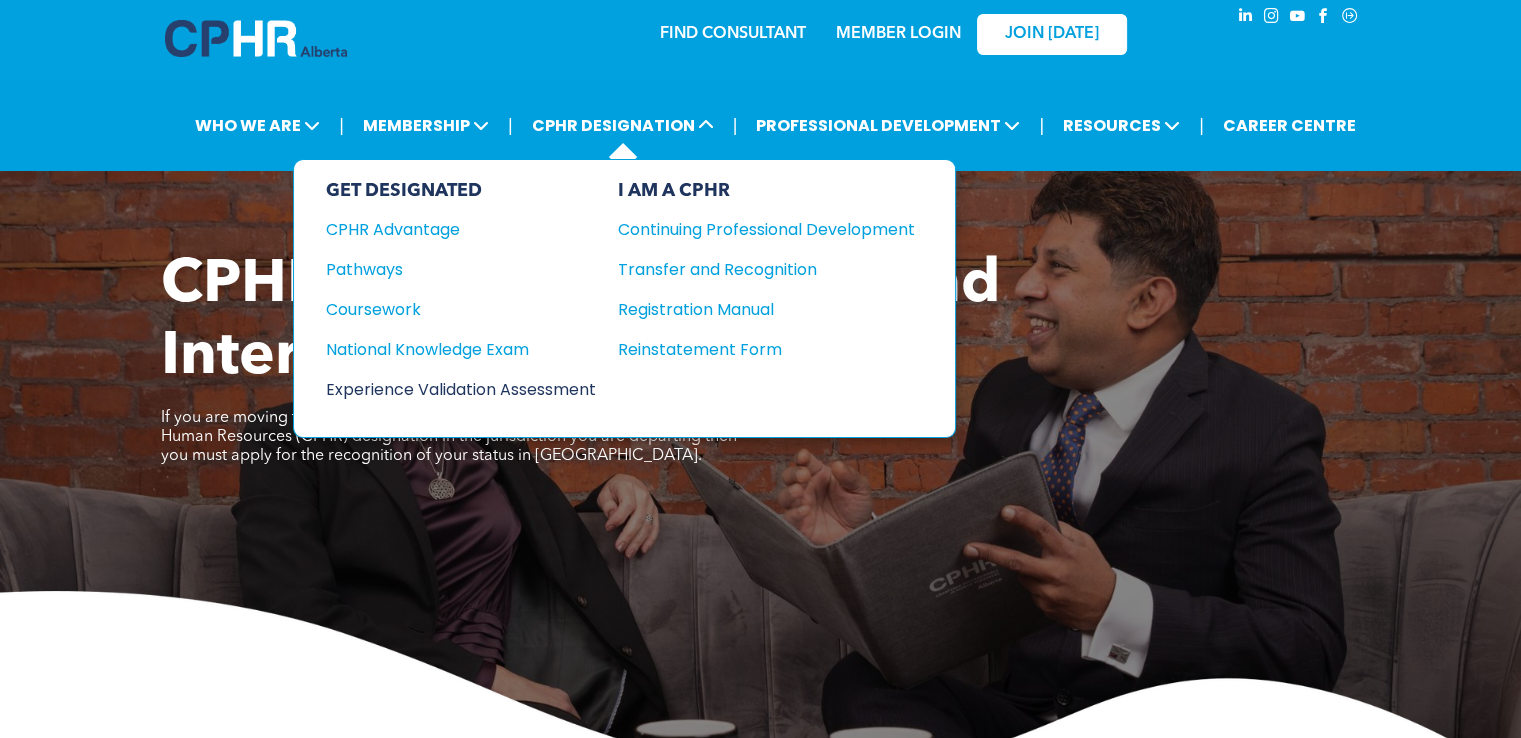 click on "Experience Validation Assessment" at bounding box center [447, 389] 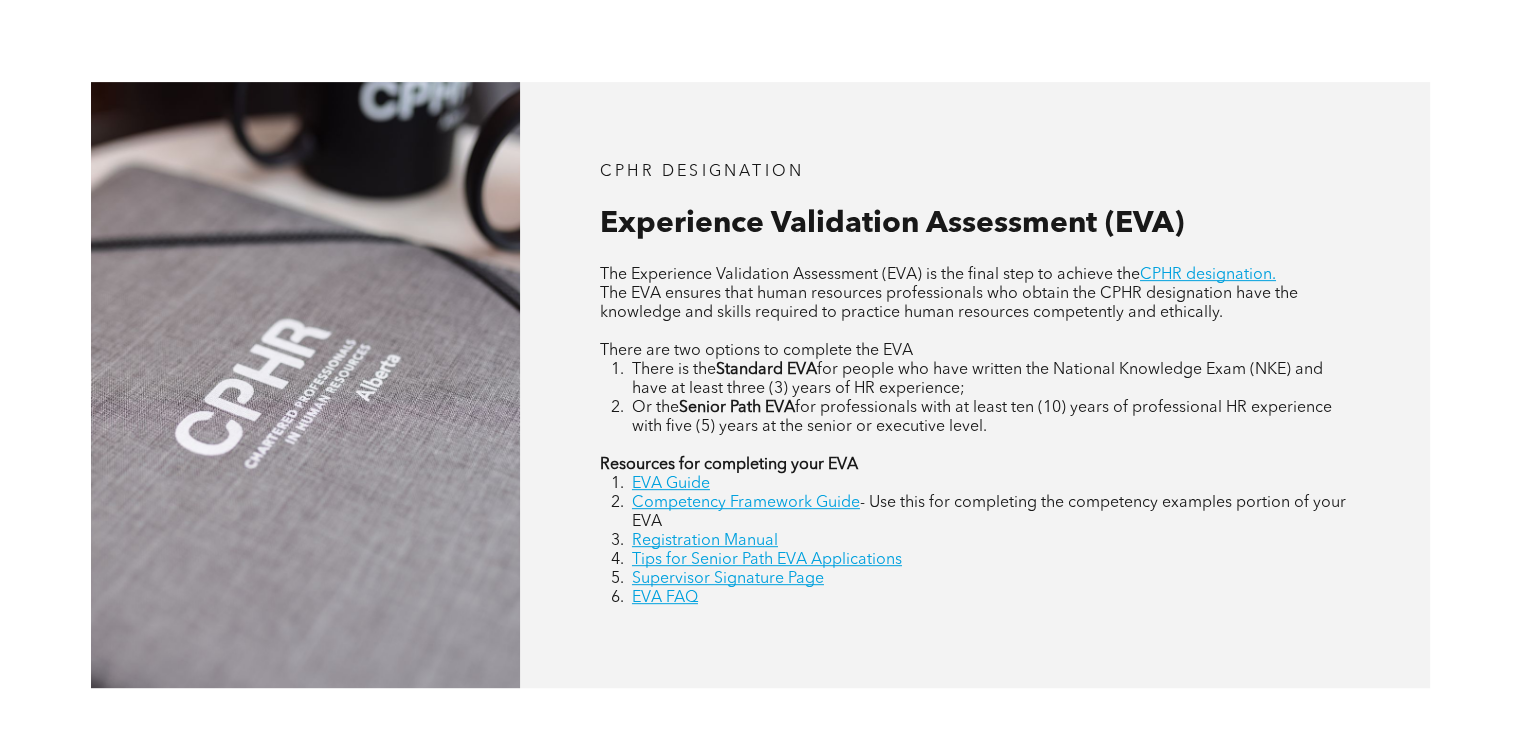 scroll, scrollTop: 900, scrollLeft: 0, axis: vertical 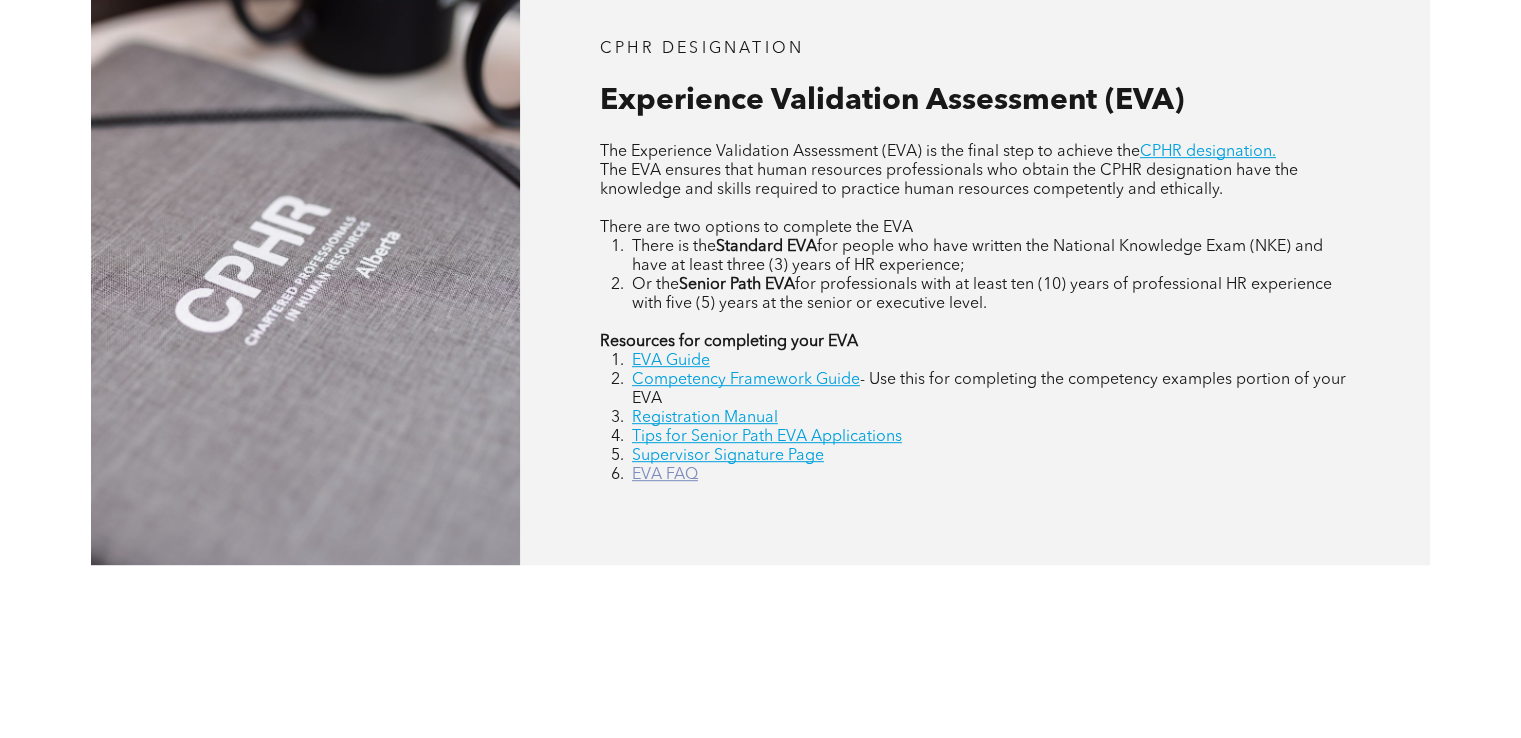 click on "EVA FAQ" at bounding box center (665, 475) 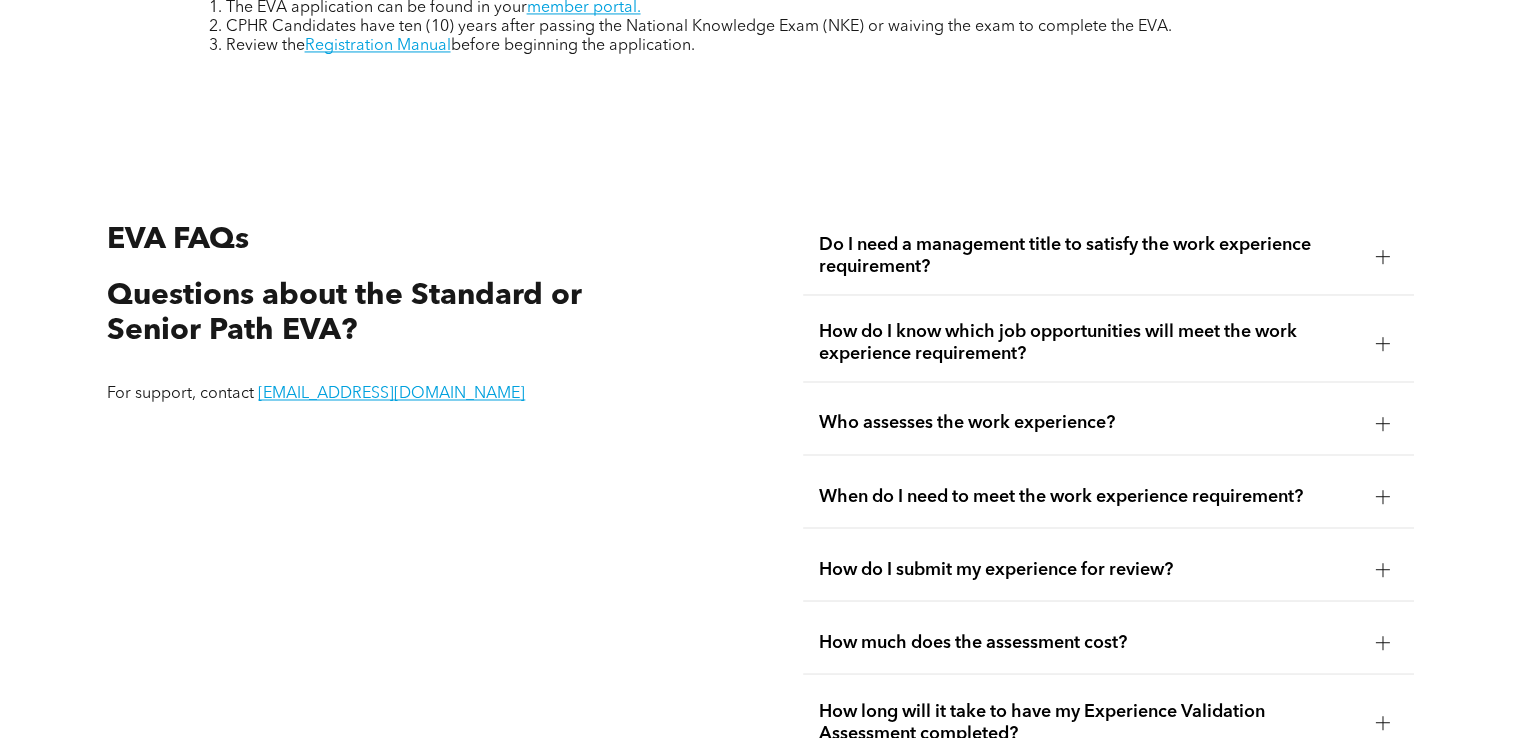 scroll, scrollTop: 3500, scrollLeft: 0, axis: vertical 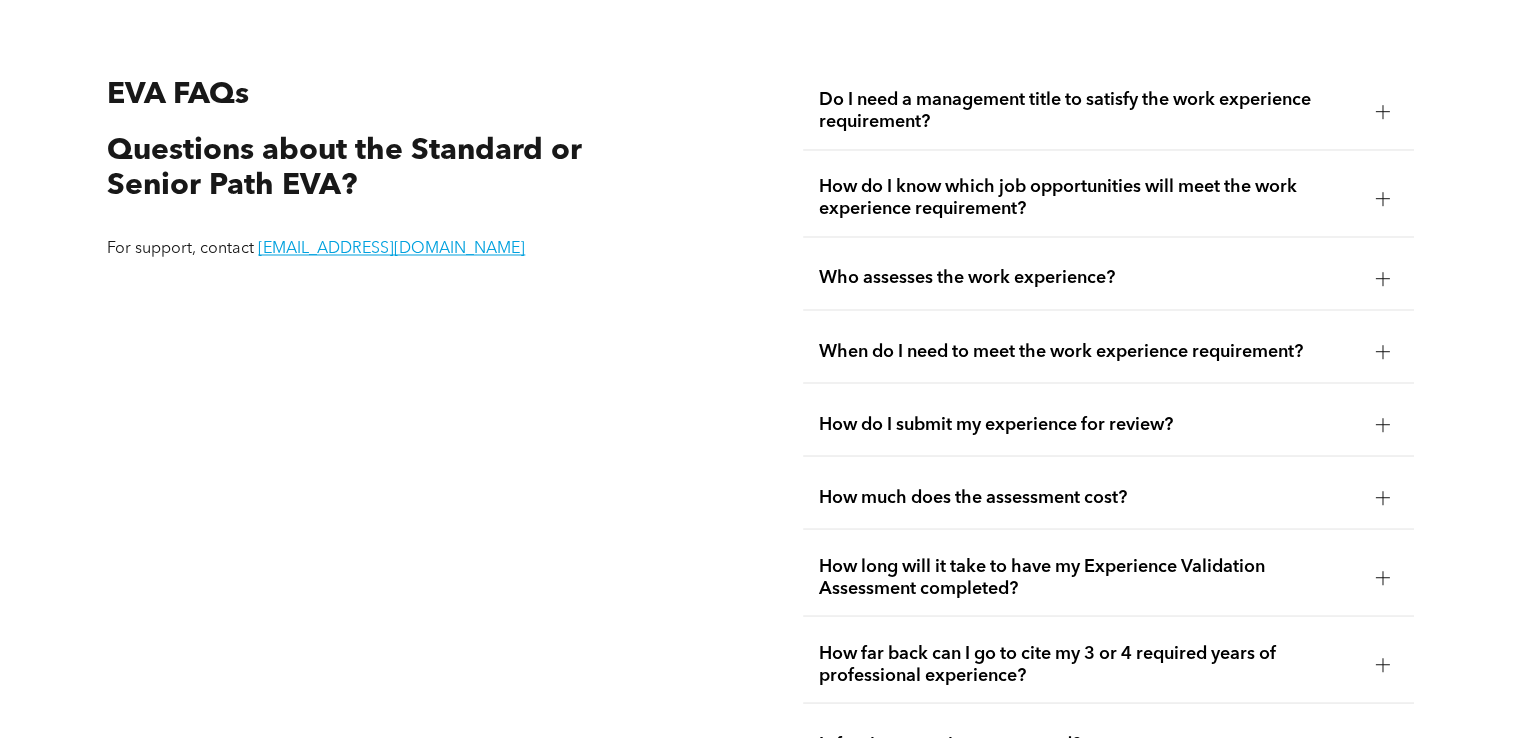 click on "Do I need a management title to satisfy the work experience requirement?" at bounding box center (1089, 111) 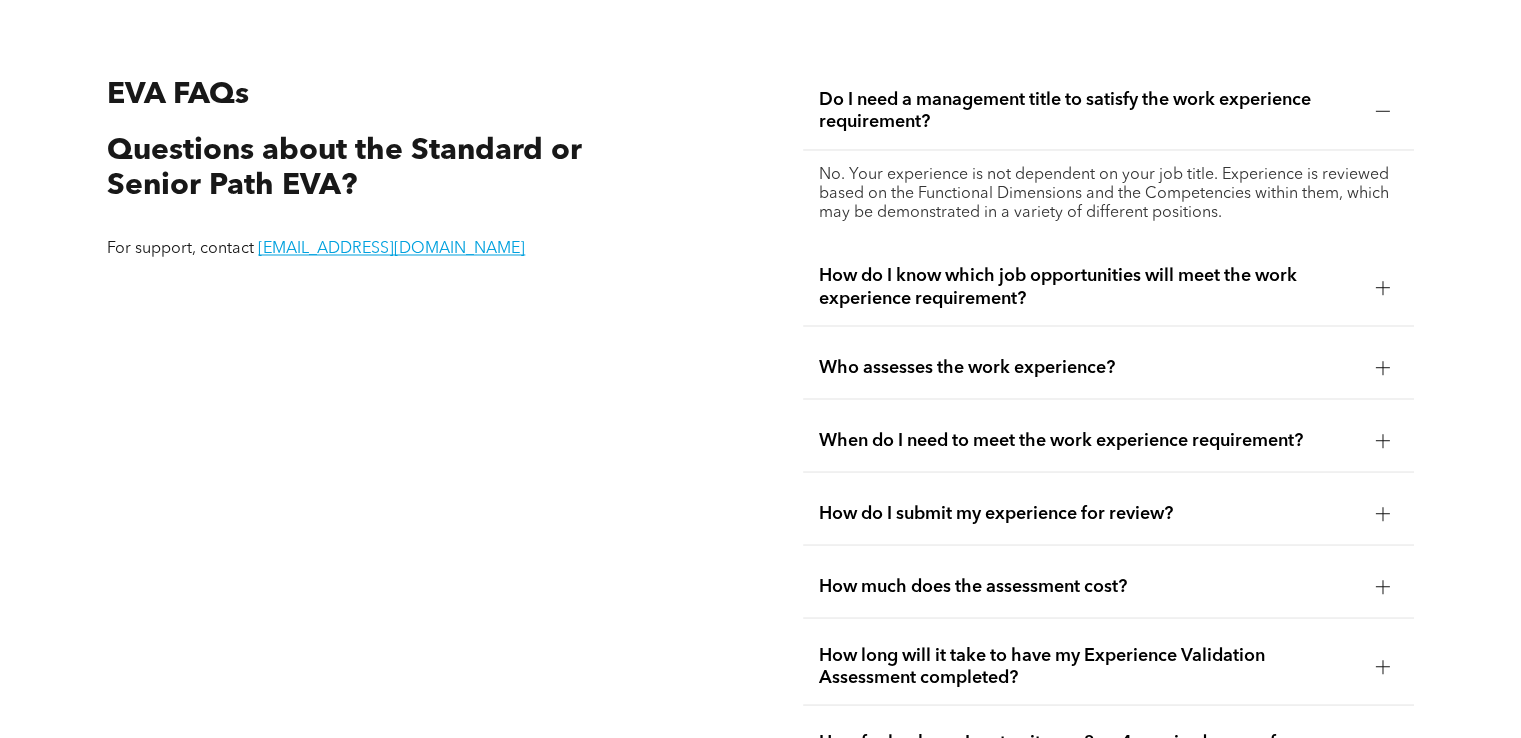click on "How do I know which job opportunities will meet the work experience requirement?" at bounding box center [1089, 287] 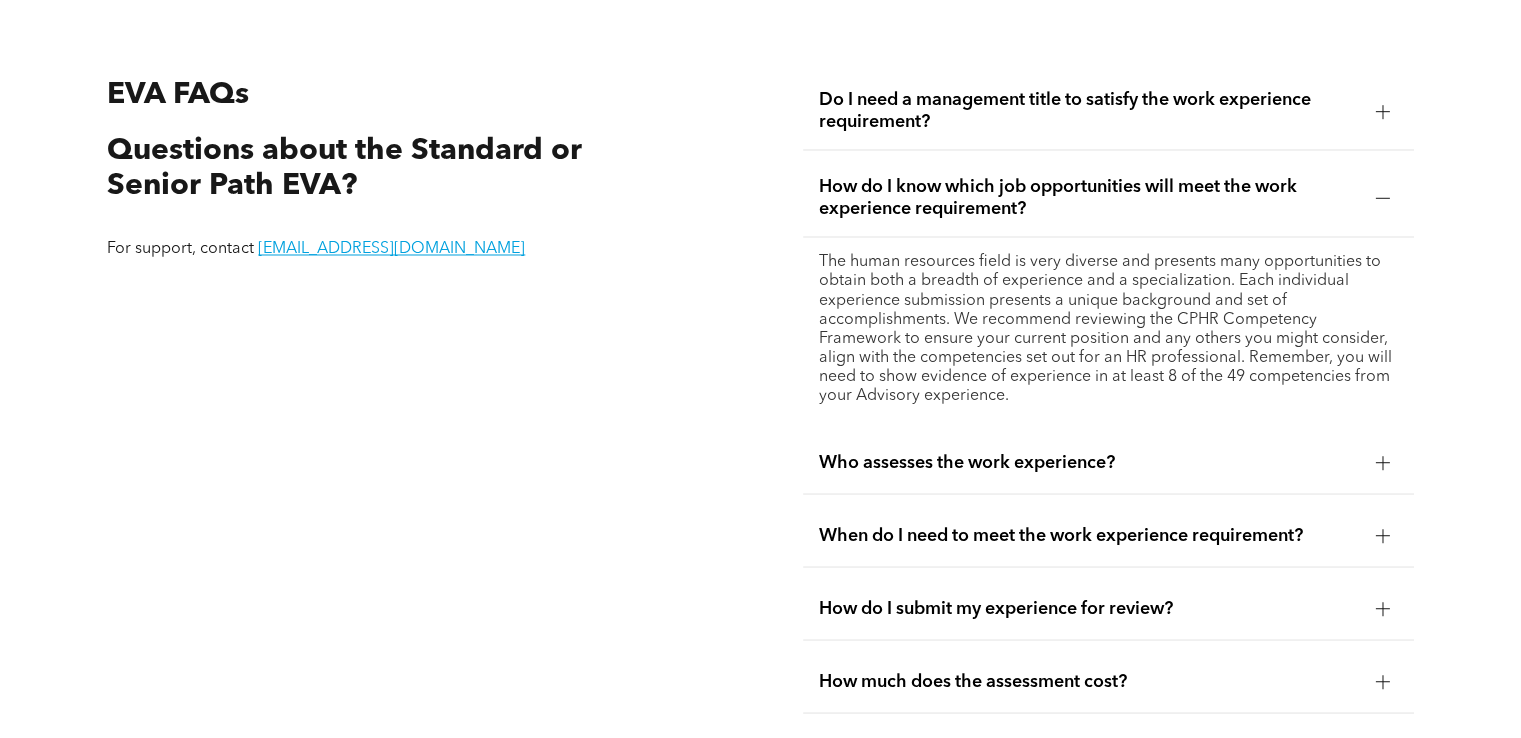 click on "Who assesses the work experience?" at bounding box center (1089, 462) 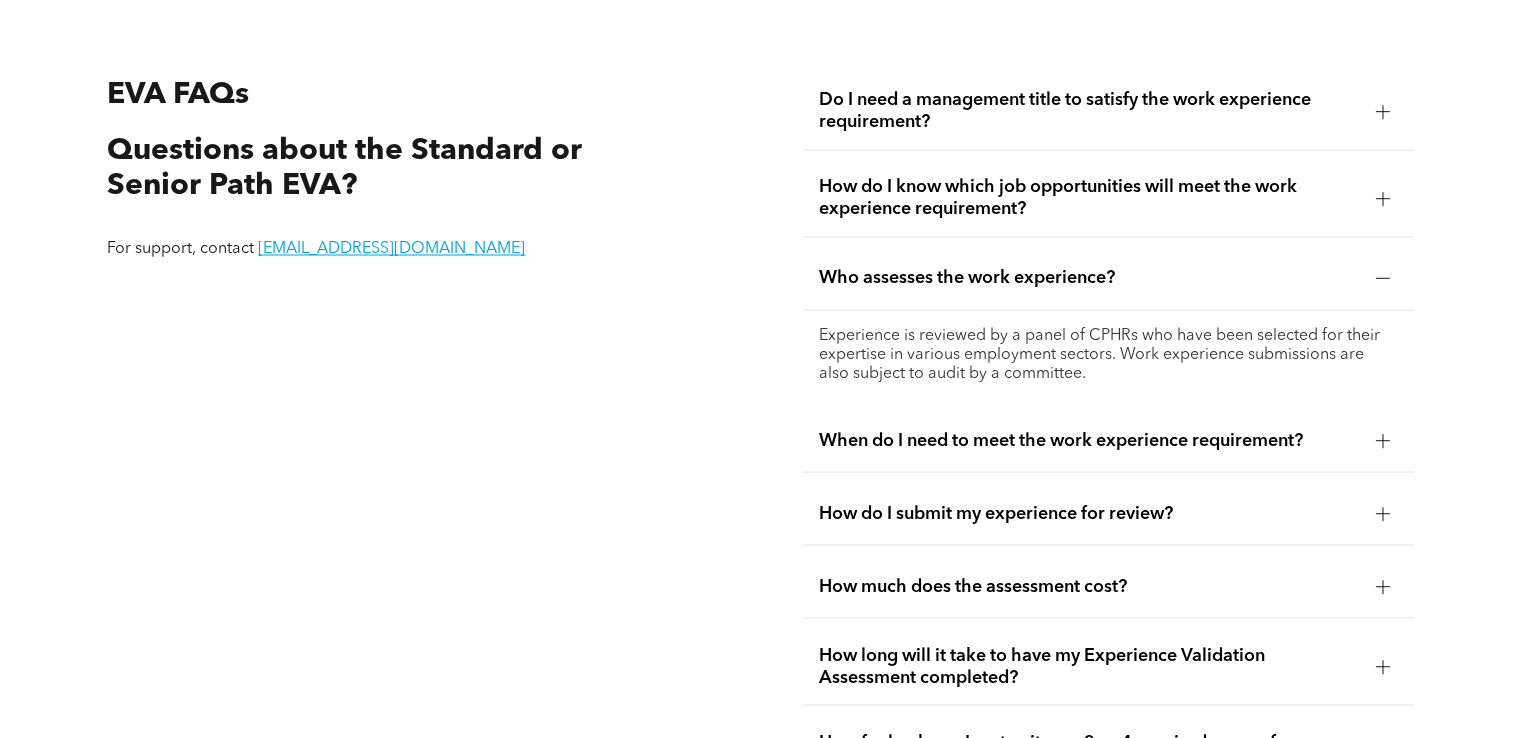 click on "How do I submit my experience for review?" at bounding box center [1089, 513] 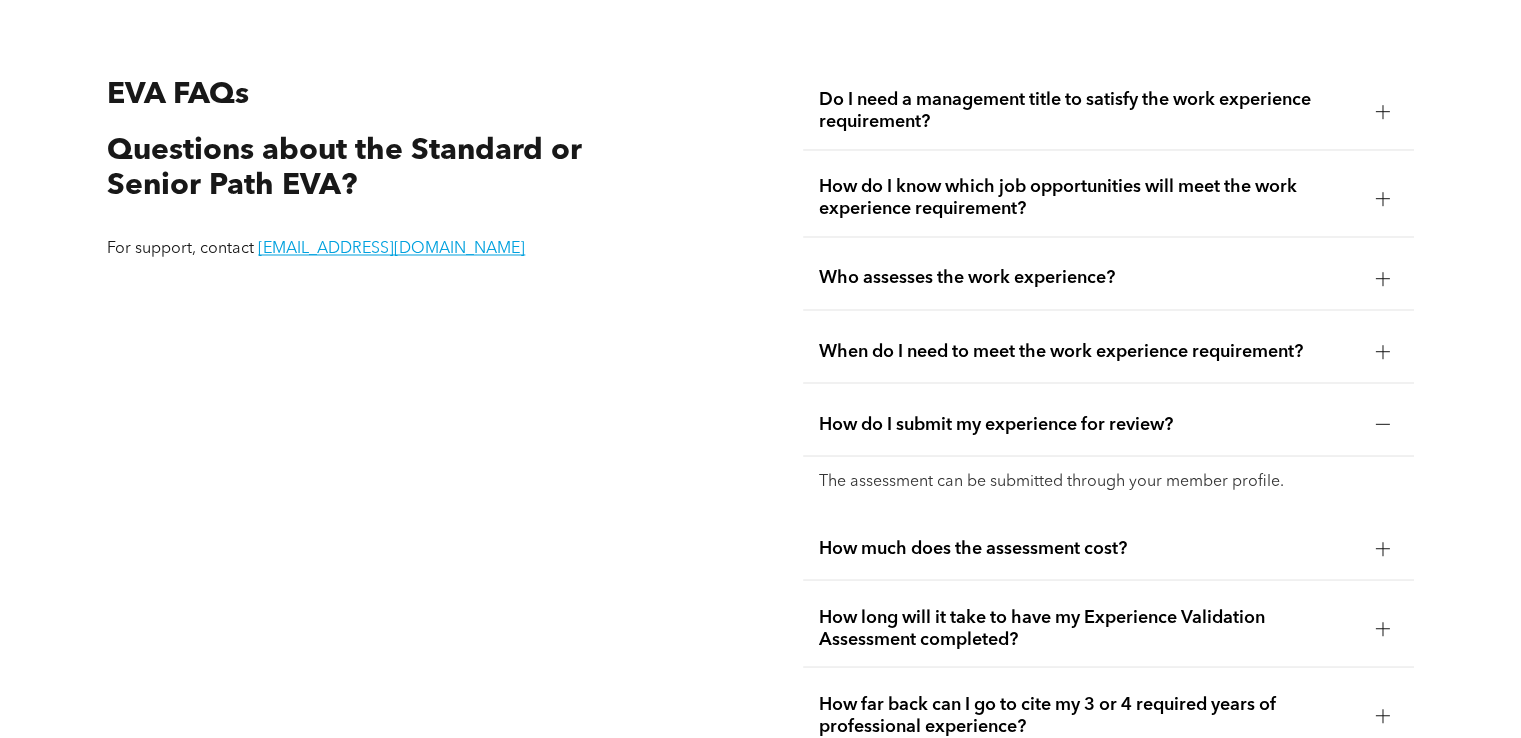 click on "How much does the assessment cost?" at bounding box center [1089, 548] 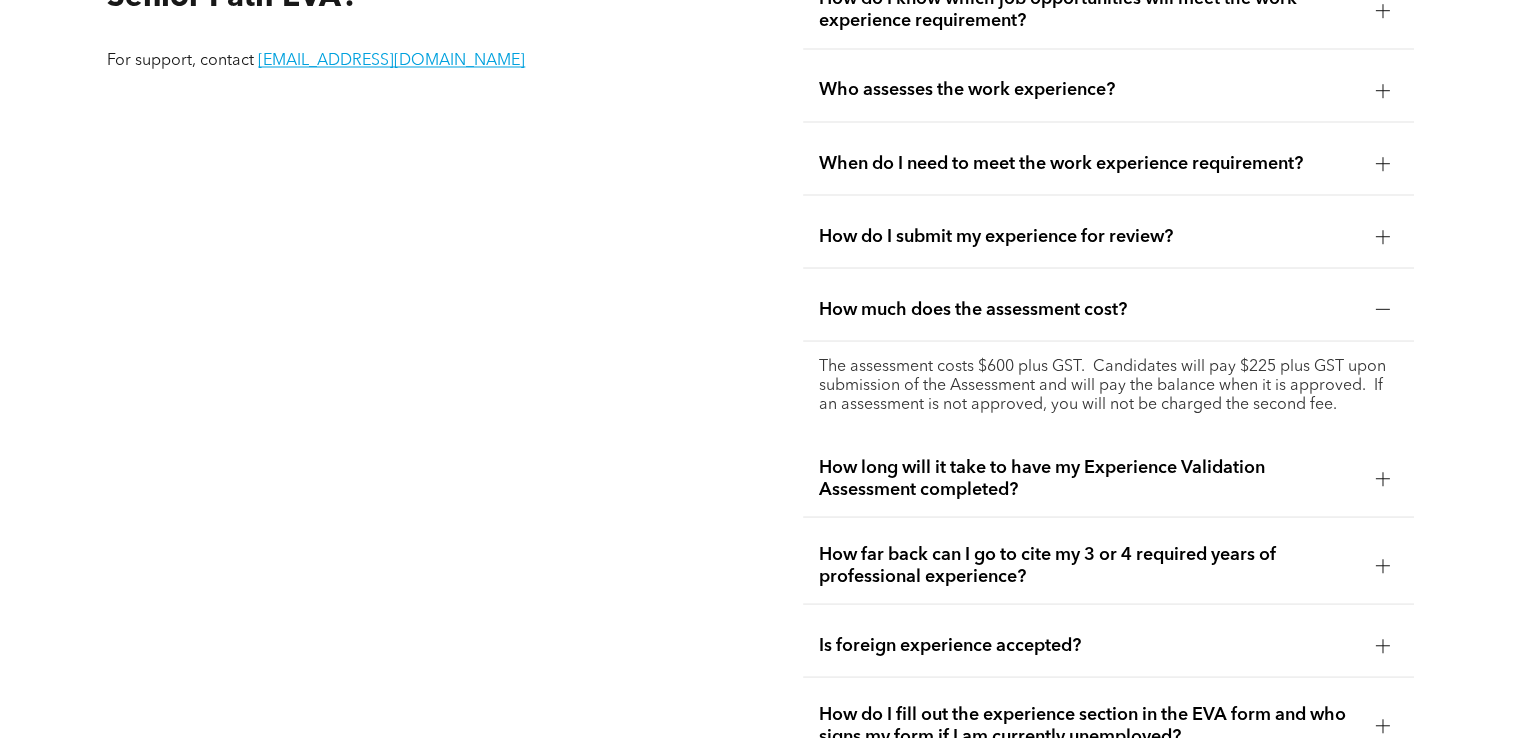 scroll, scrollTop: 3700, scrollLeft: 0, axis: vertical 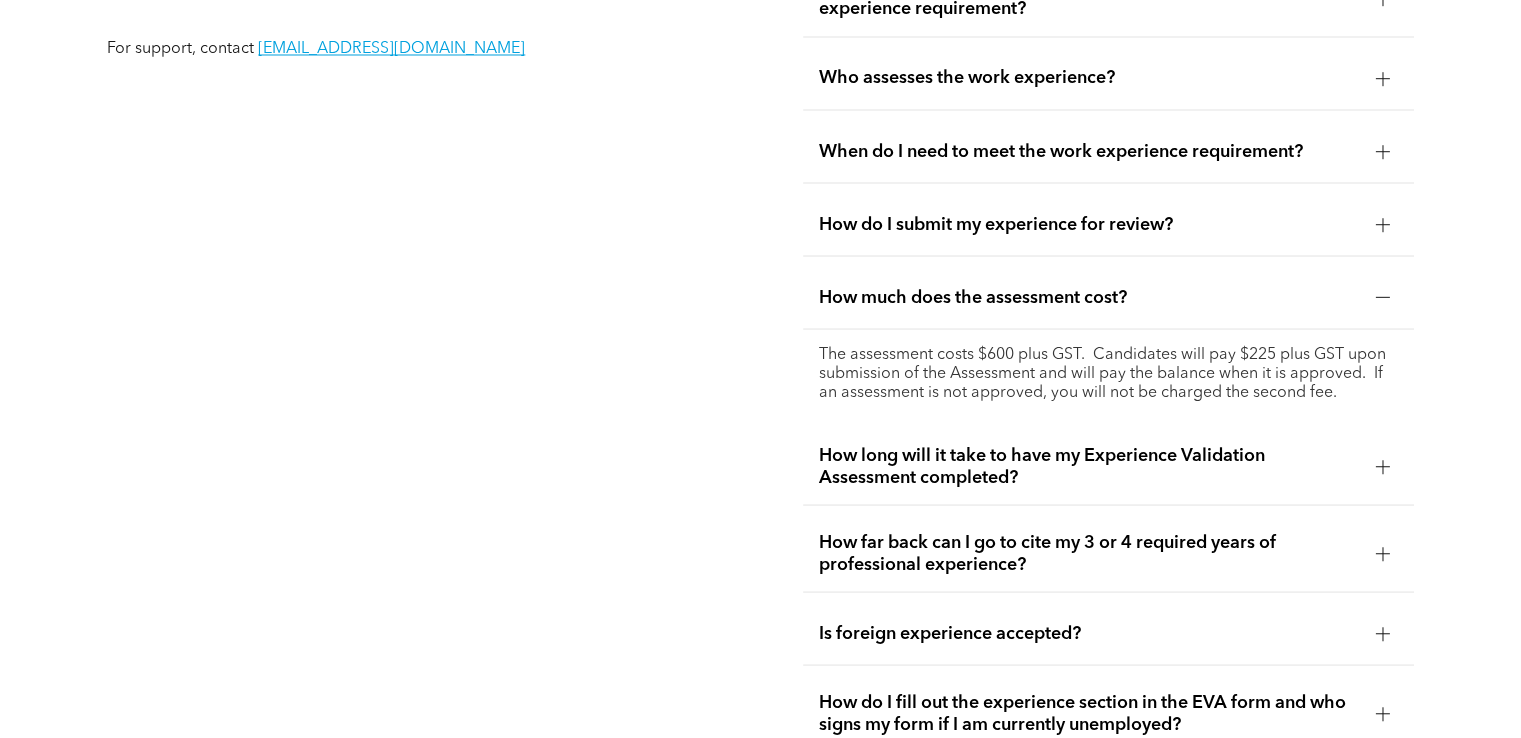 click on "How long will it take to have my Experience Validation Assessment completed?" at bounding box center [1089, 466] 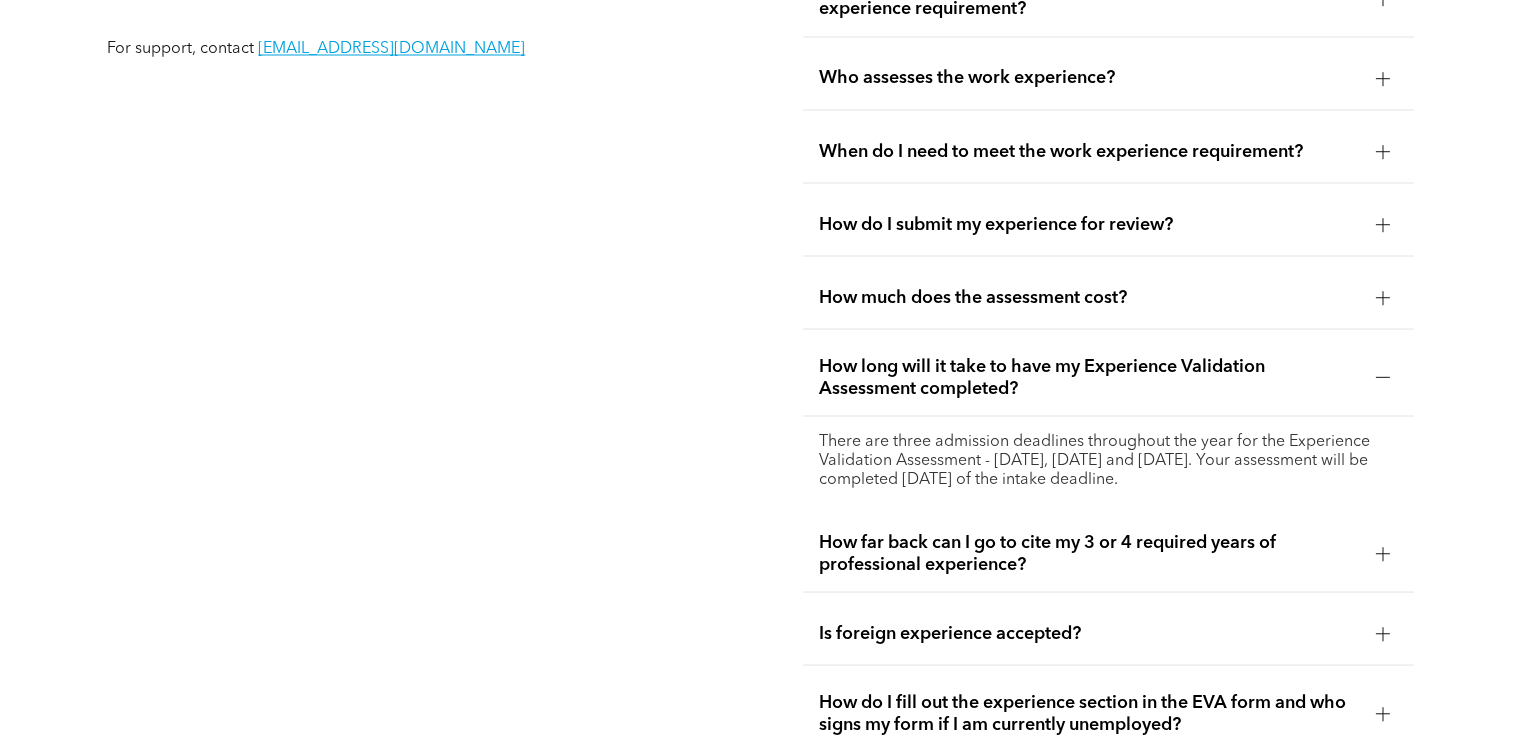 click on "How far back can I go to cite my 3 or 4 required years of professional experience?" at bounding box center [1089, 553] 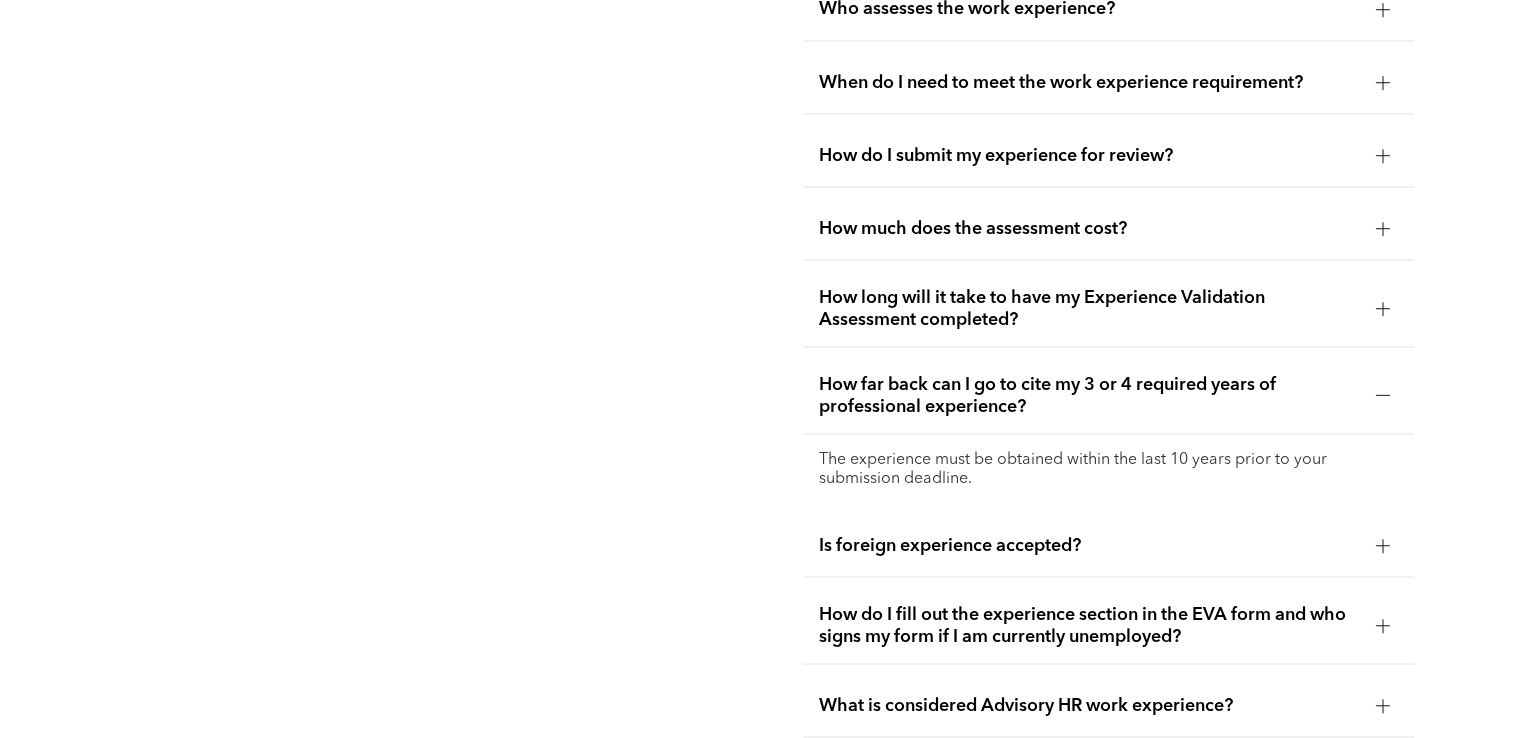 scroll, scrollTop: 3800, scrollLeft: 0, axis: vertical 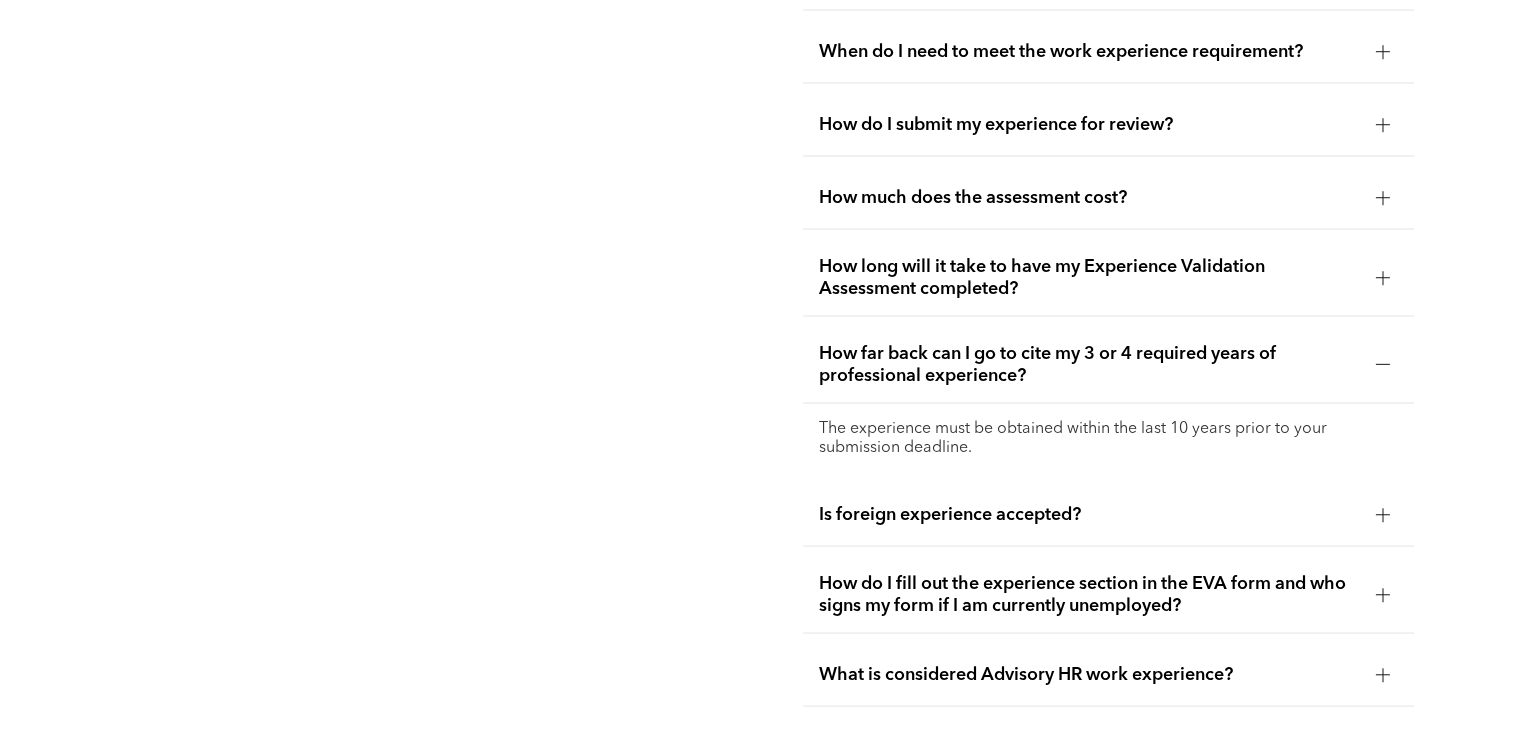 click on "How do I fill out the experience section in the EVA form and who signs my form if I am currently unemployed?" at bounding box center [1089, 594] 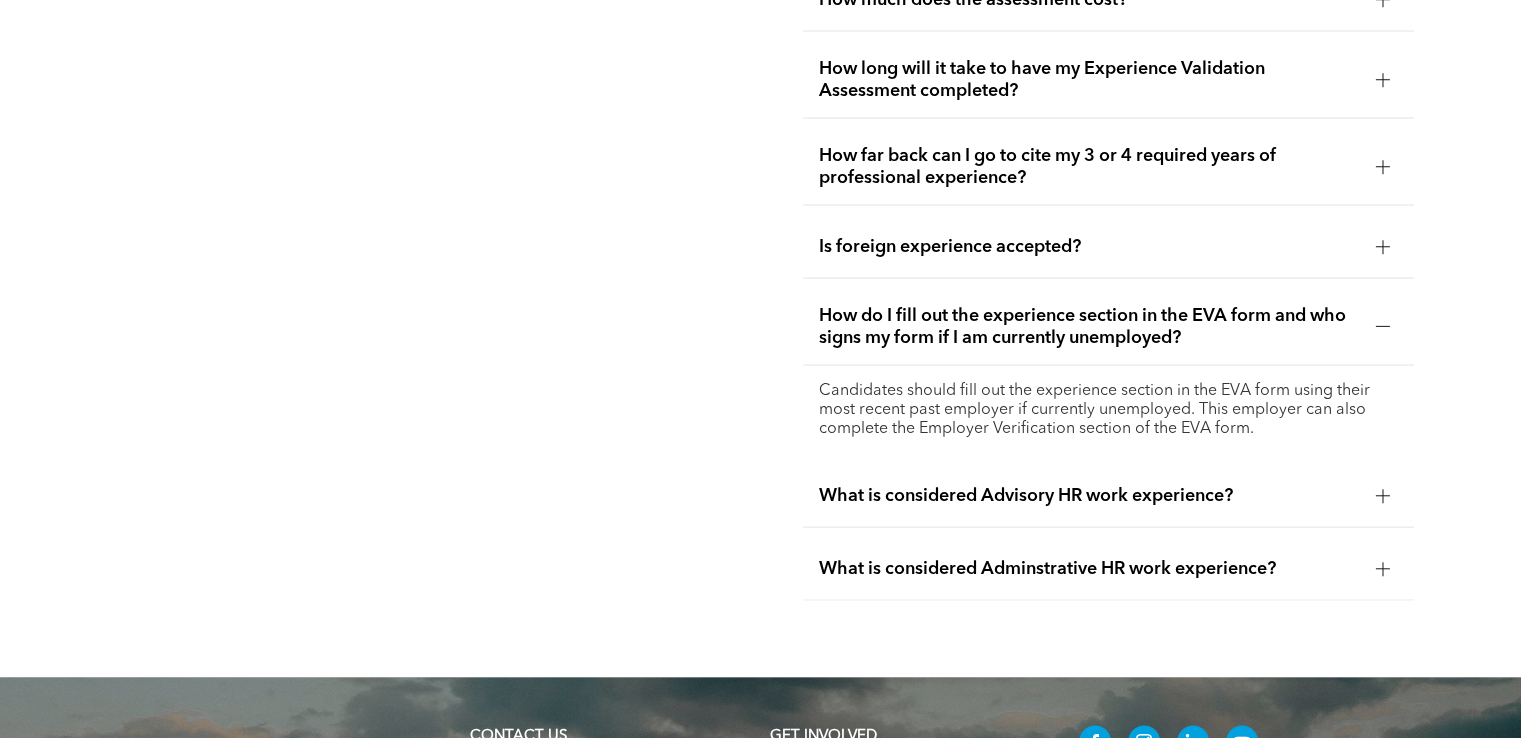 scroll, scrollTop: 4000, scrollLeft: 0, axis: vertical 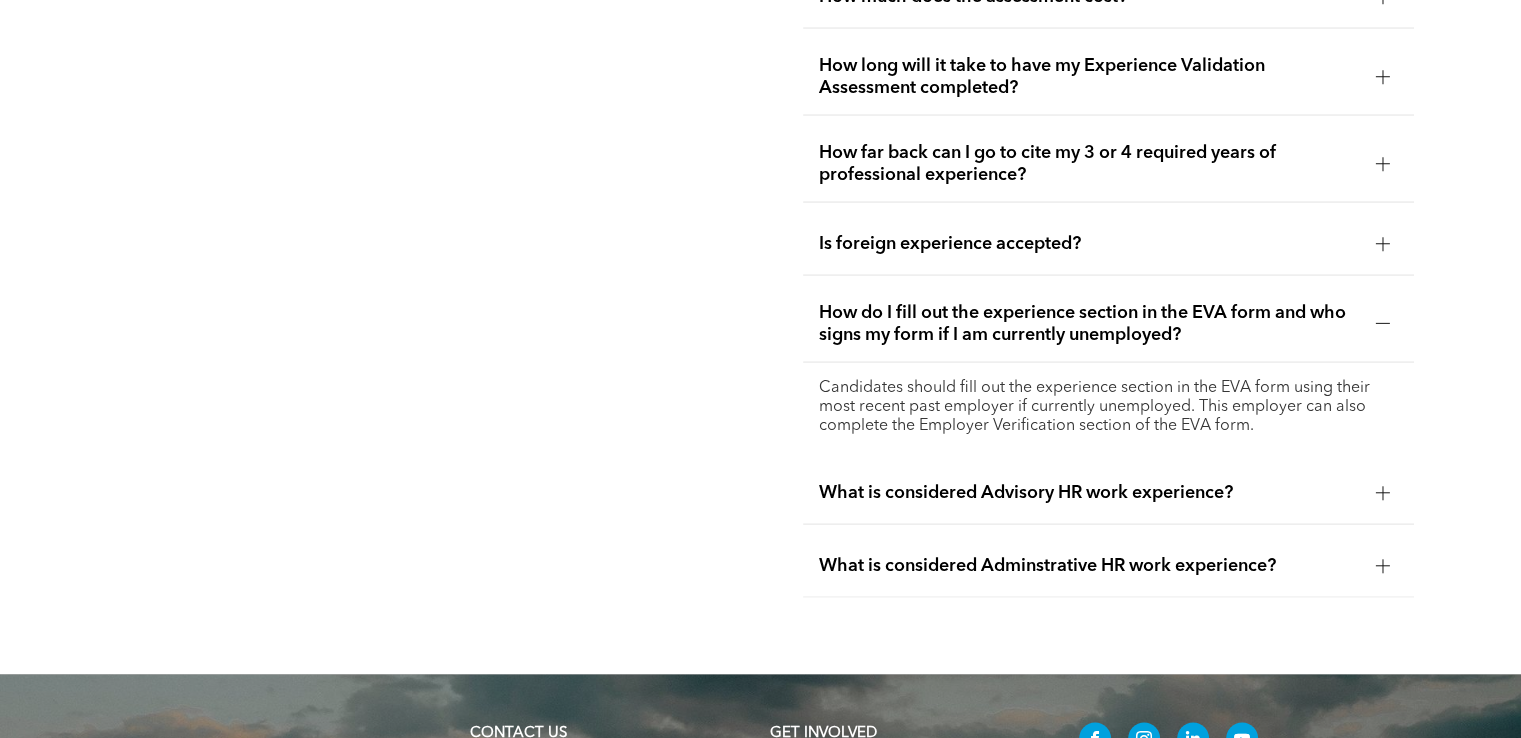 click on "What is considered Advisory HR work experience?" at bounding box center [1089, 493] 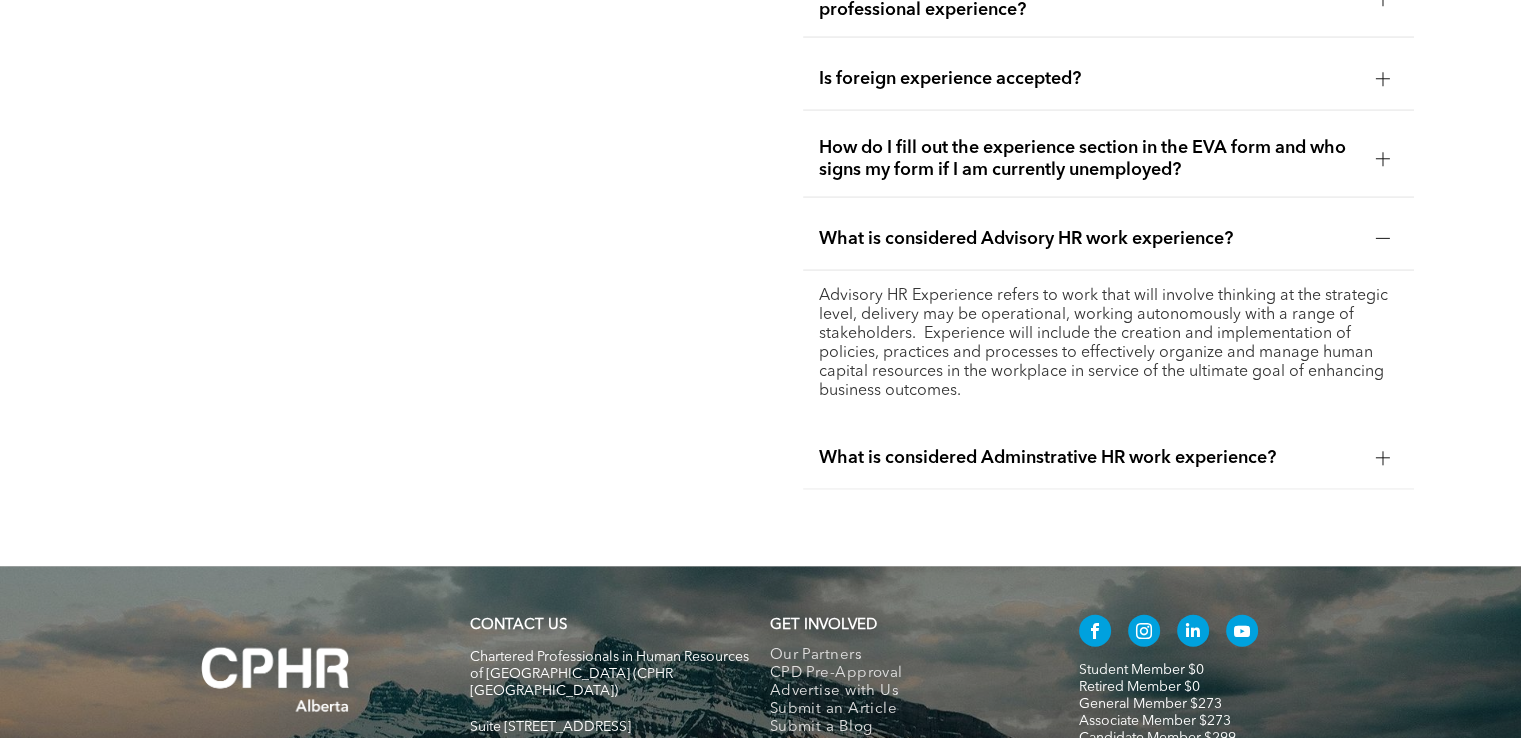 scroll, scrollTop: 4200, scrollLeft: 0, axis: vertical 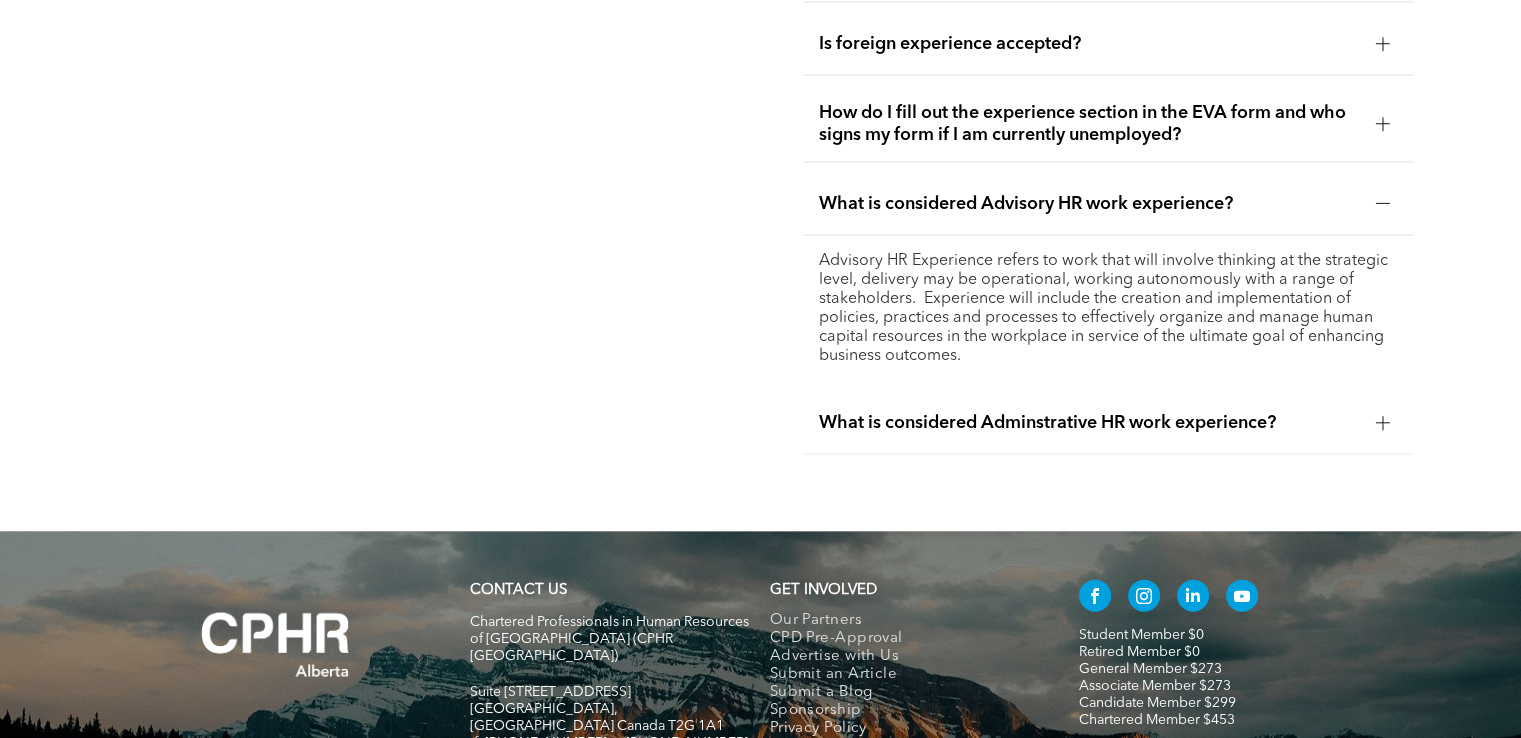 click on "What is considered Adminstrative HR work experience?" at bounding box center (1089, 423) 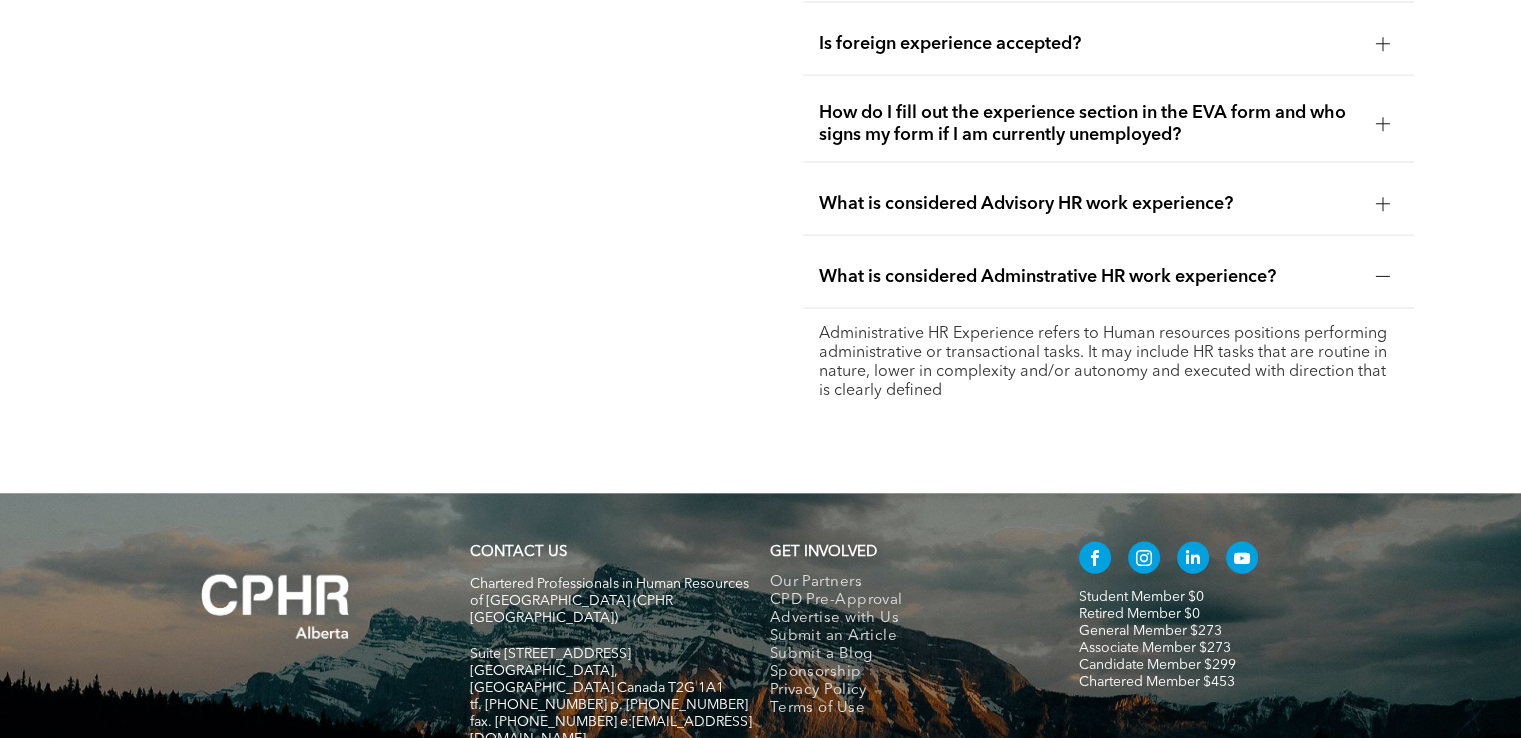 click on "What is considered Advisory HR work experience?" at bounding box center [1089, 204] 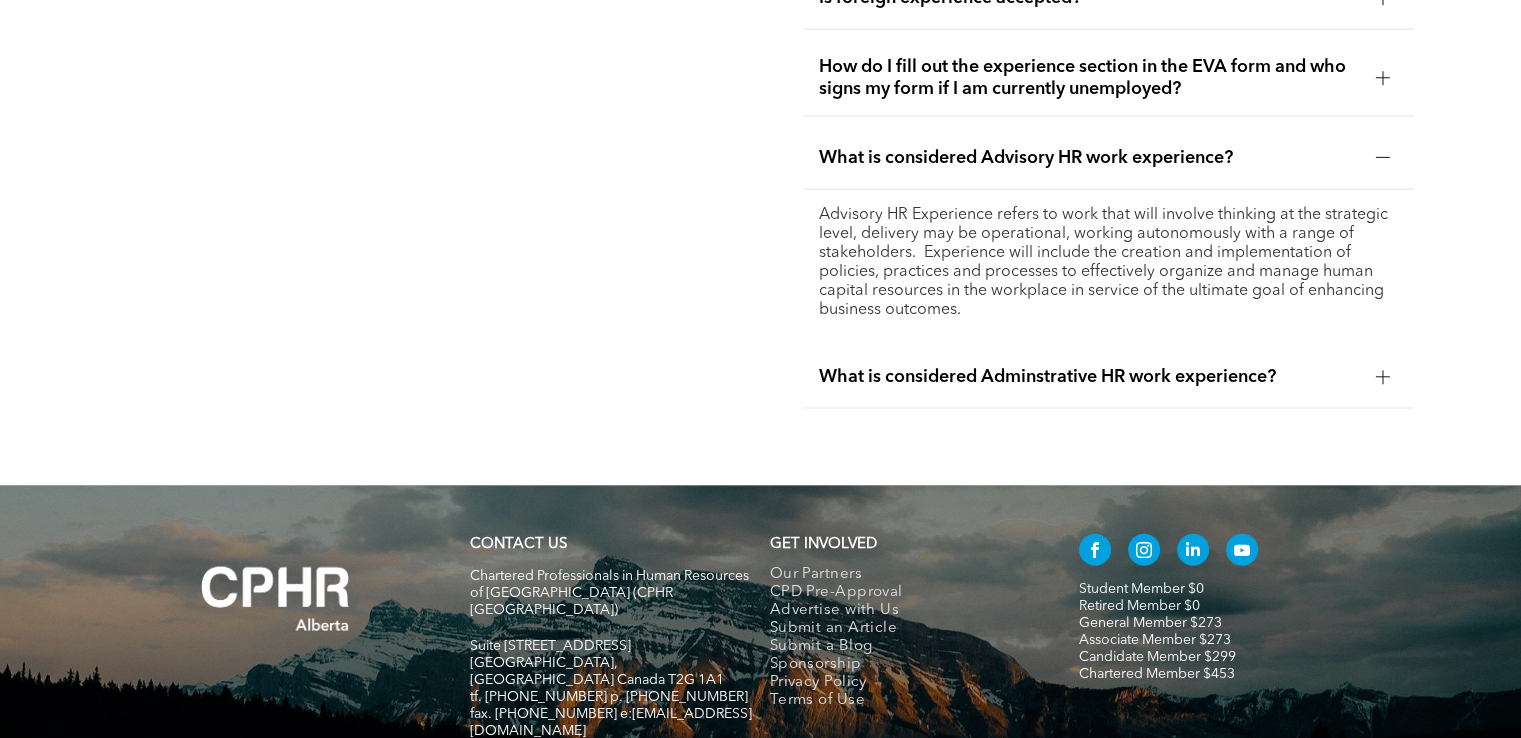 scroll, scrollTop: 4200, scrollLeft: 0, axis: vertical 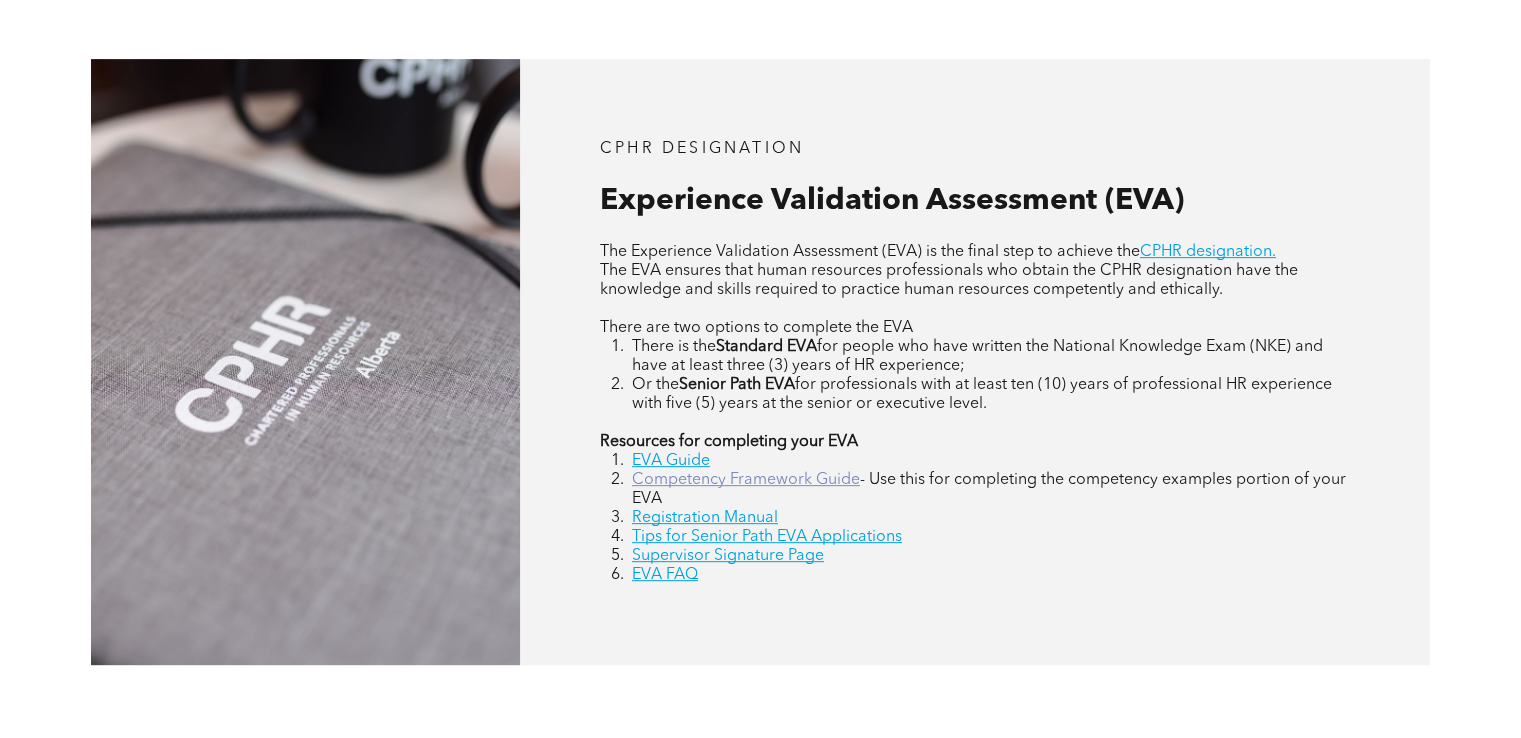 click on "Competency Framework Guide" at bounding box center [746, 480] 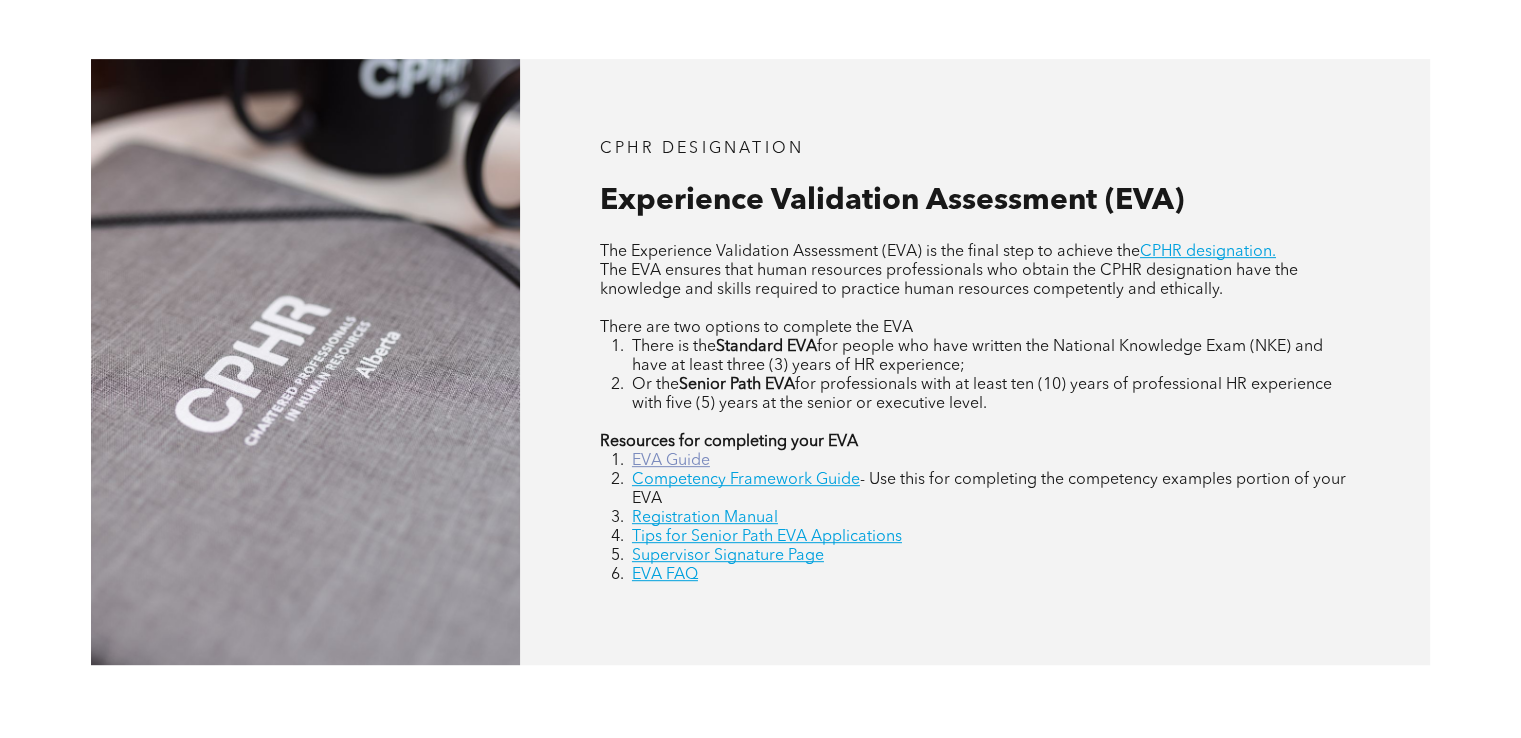 click on "EVA Guide" at bounding box center (671, 461) 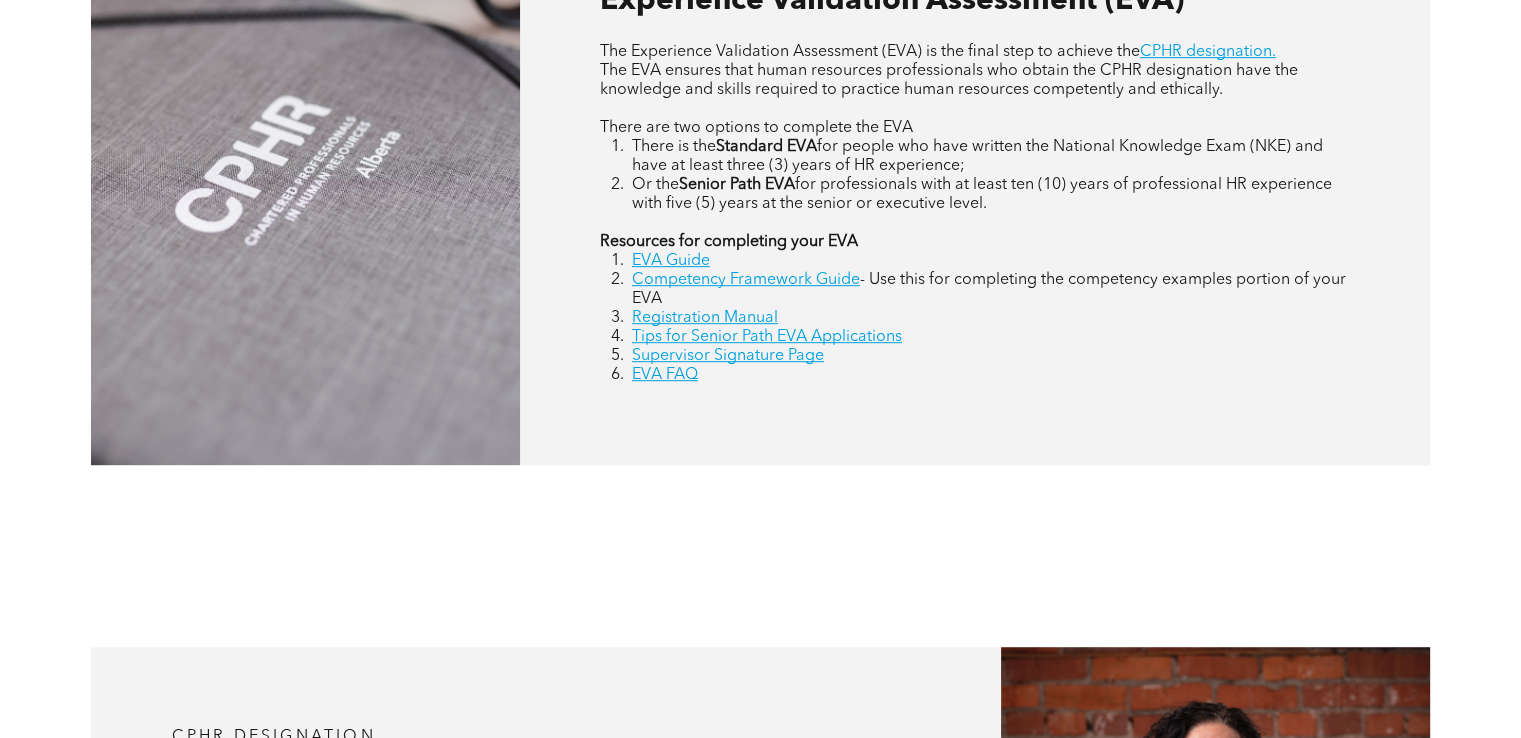 scroll, scrollTop: 1000, scrollLeft: 0, axis: vertical 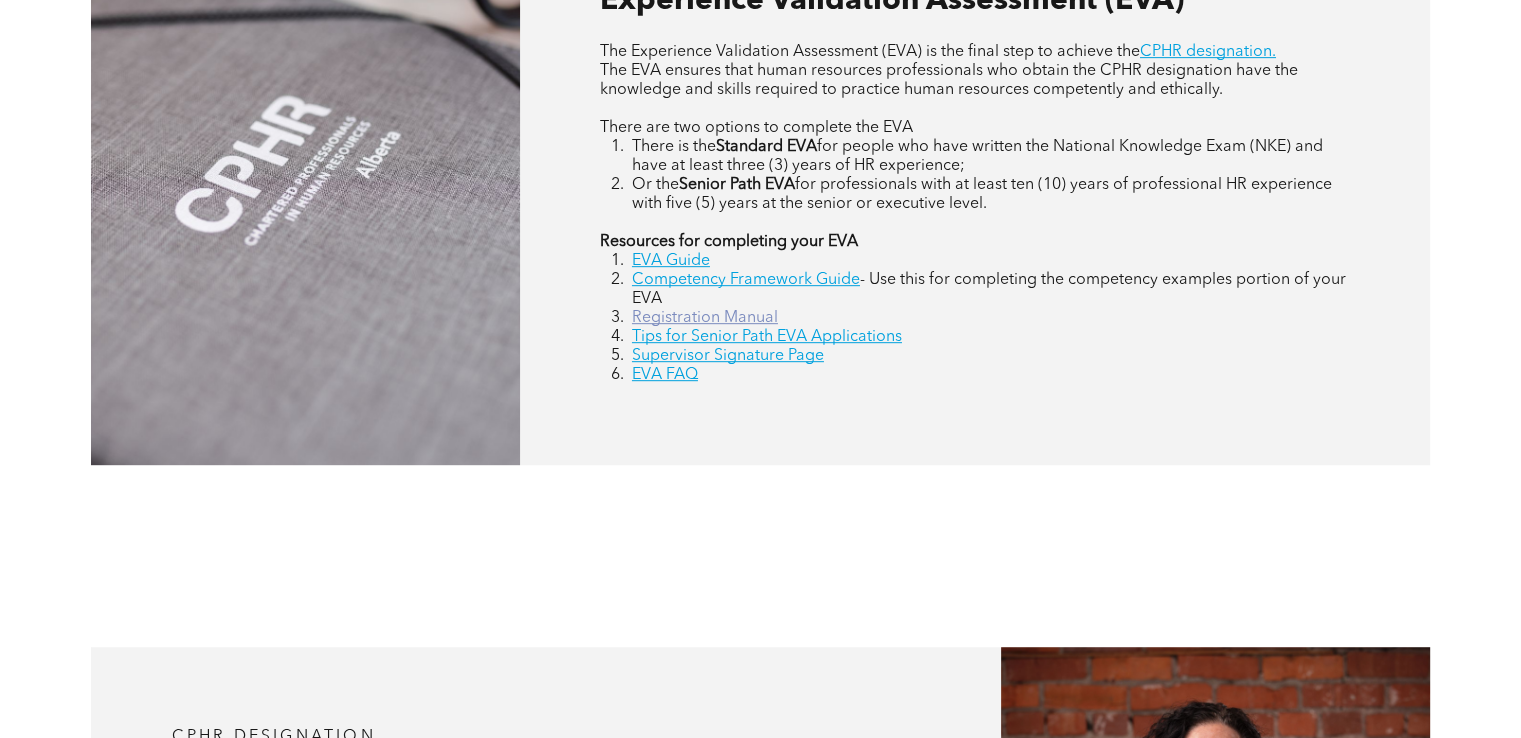 click on "Registration Manual" at bounding box center (705, 318) 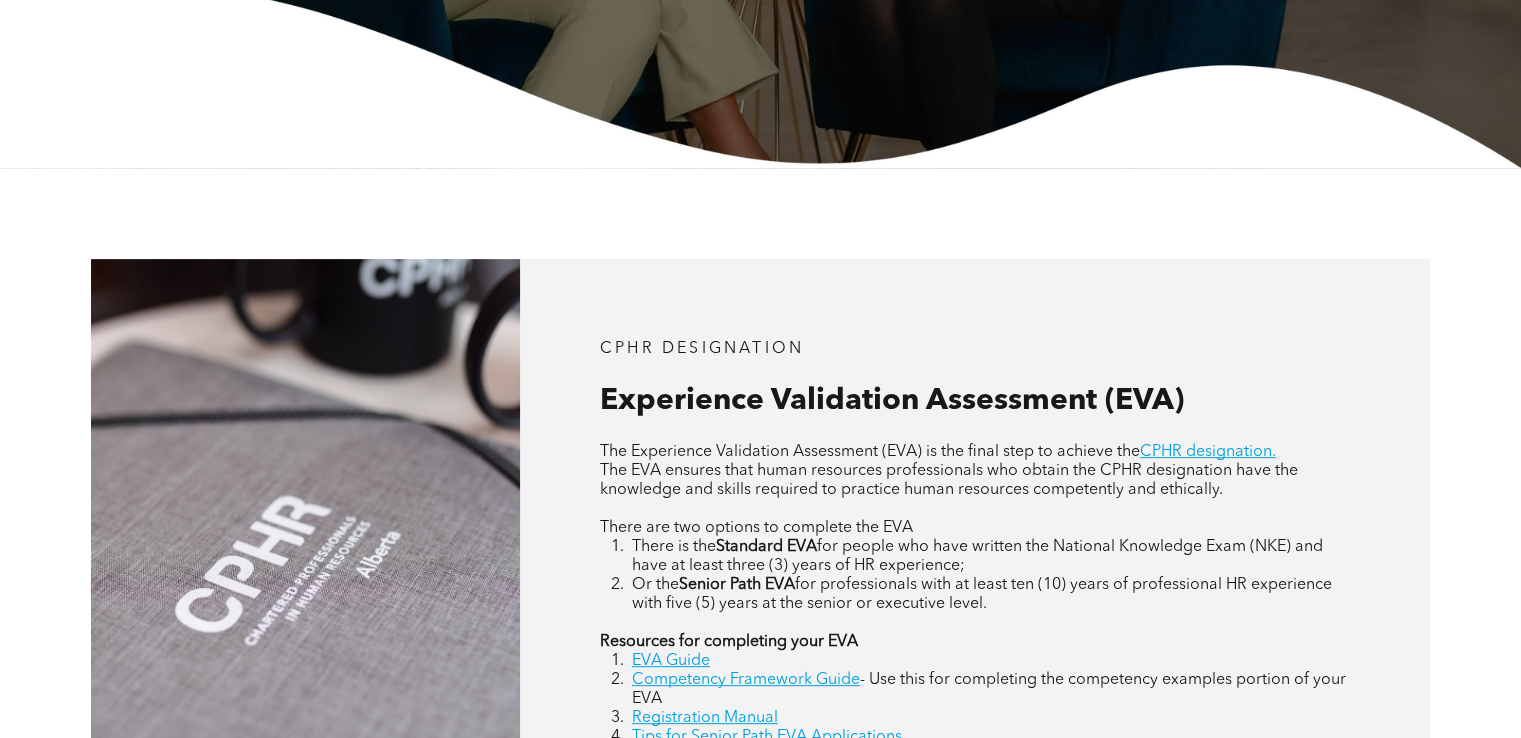 scroll, scrollTop: 700, scrollLeft: 0, axis: vertical 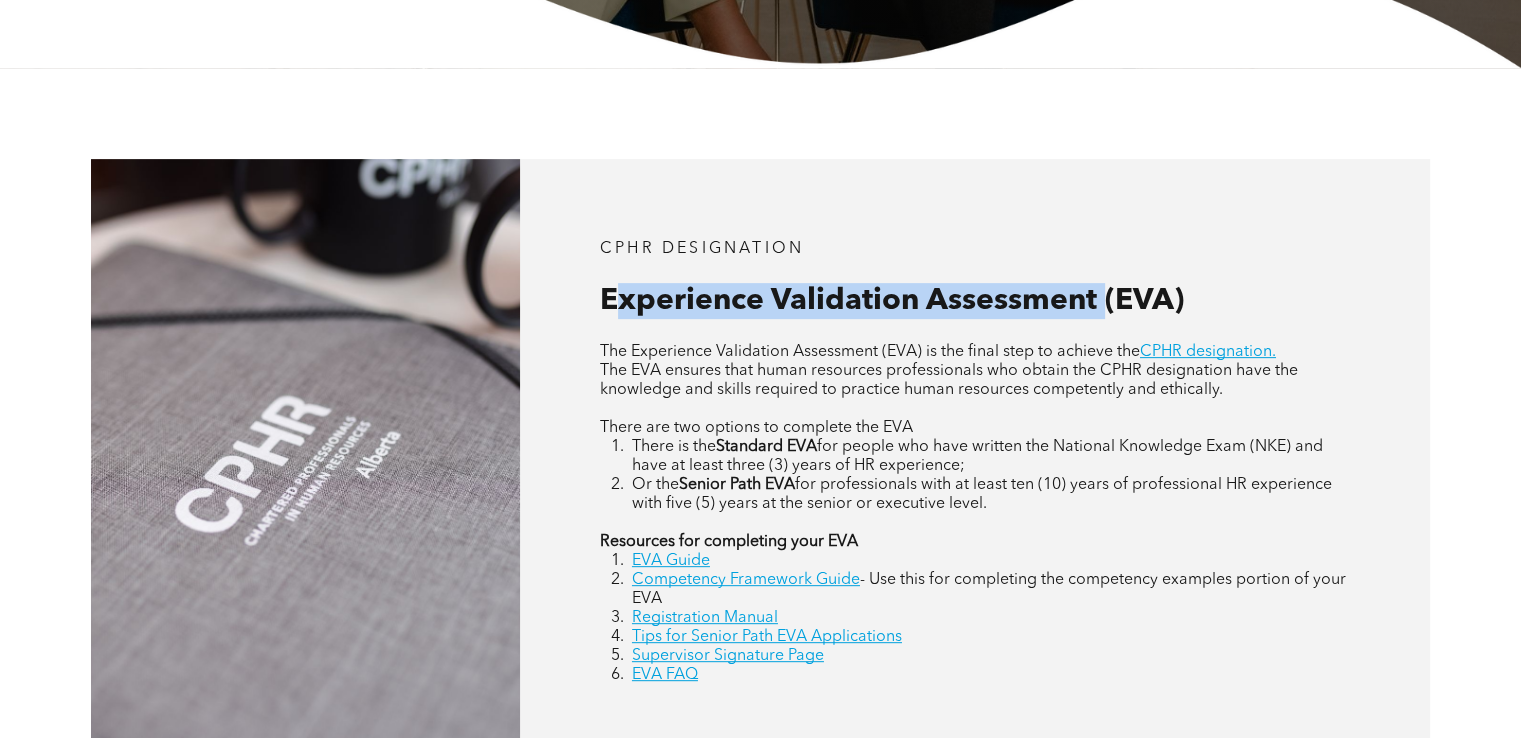 drag, startPoint x: 816, startPoint y: 292, endPoint x: 1108, endPoint y: 290, distance: 292.00684 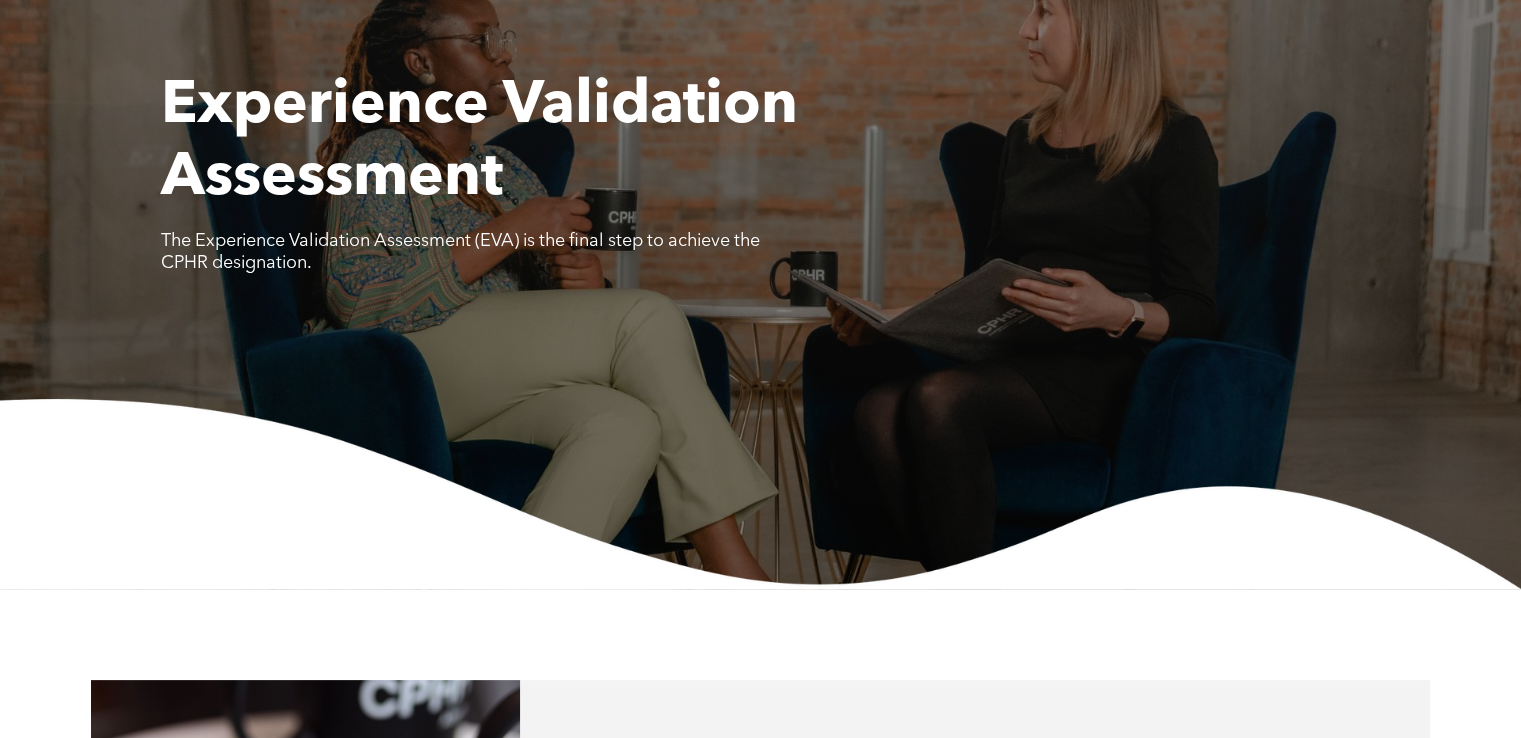 scroll, scrollTop: 0, scrollLeft: 0, axis: both 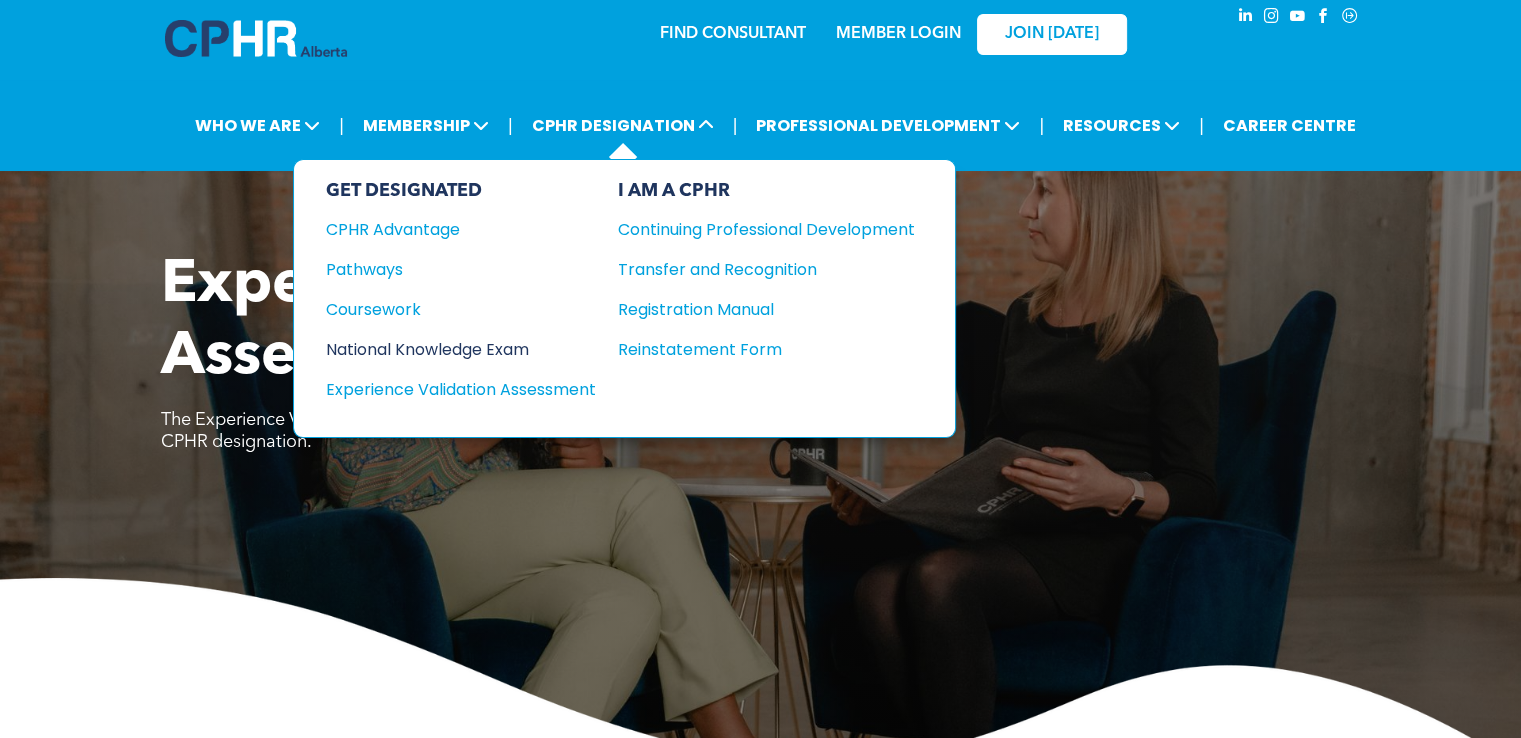 click on "National Knowledge Exam" at bounding box center [447, 349] 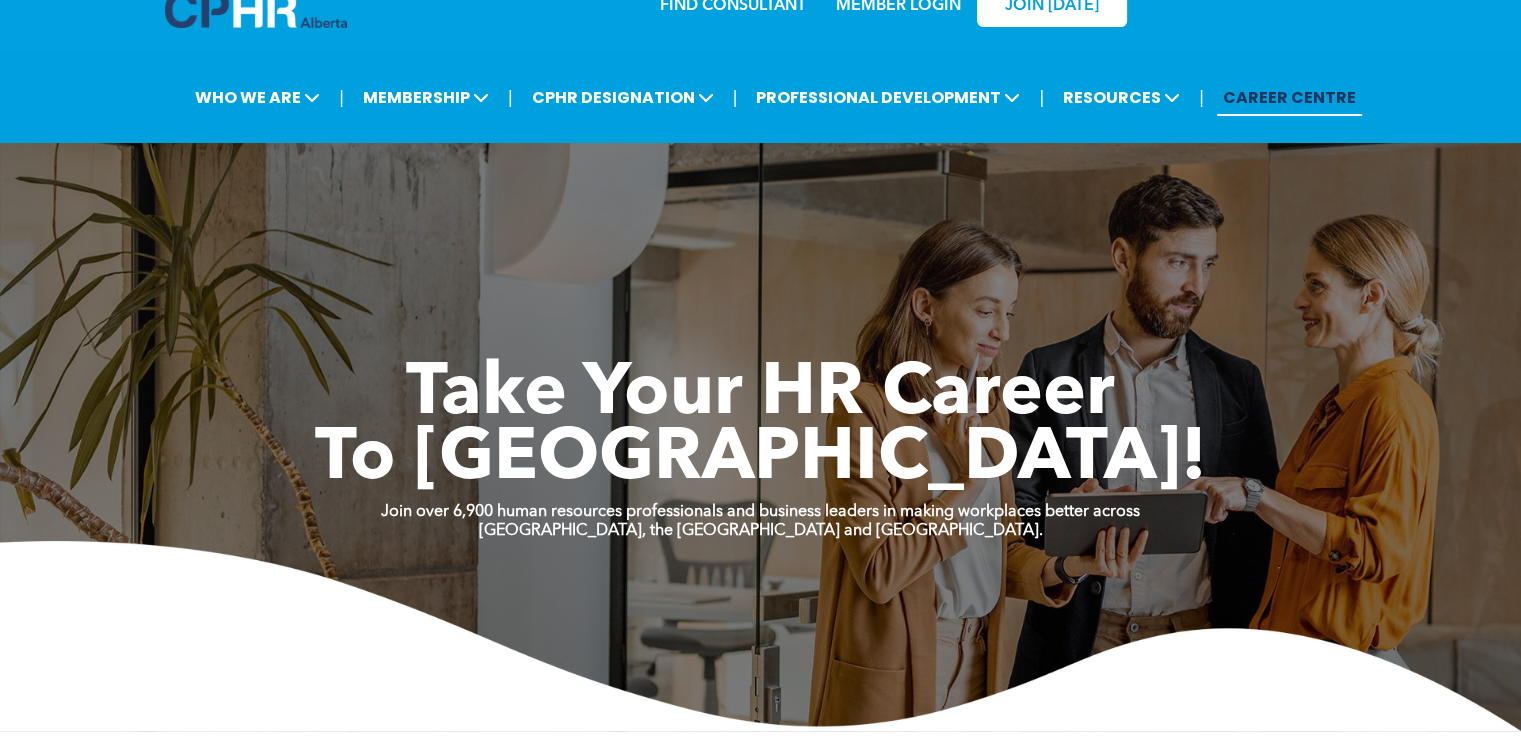 scroll, scrollTop: 0, scrollLeft: 0, axis: both 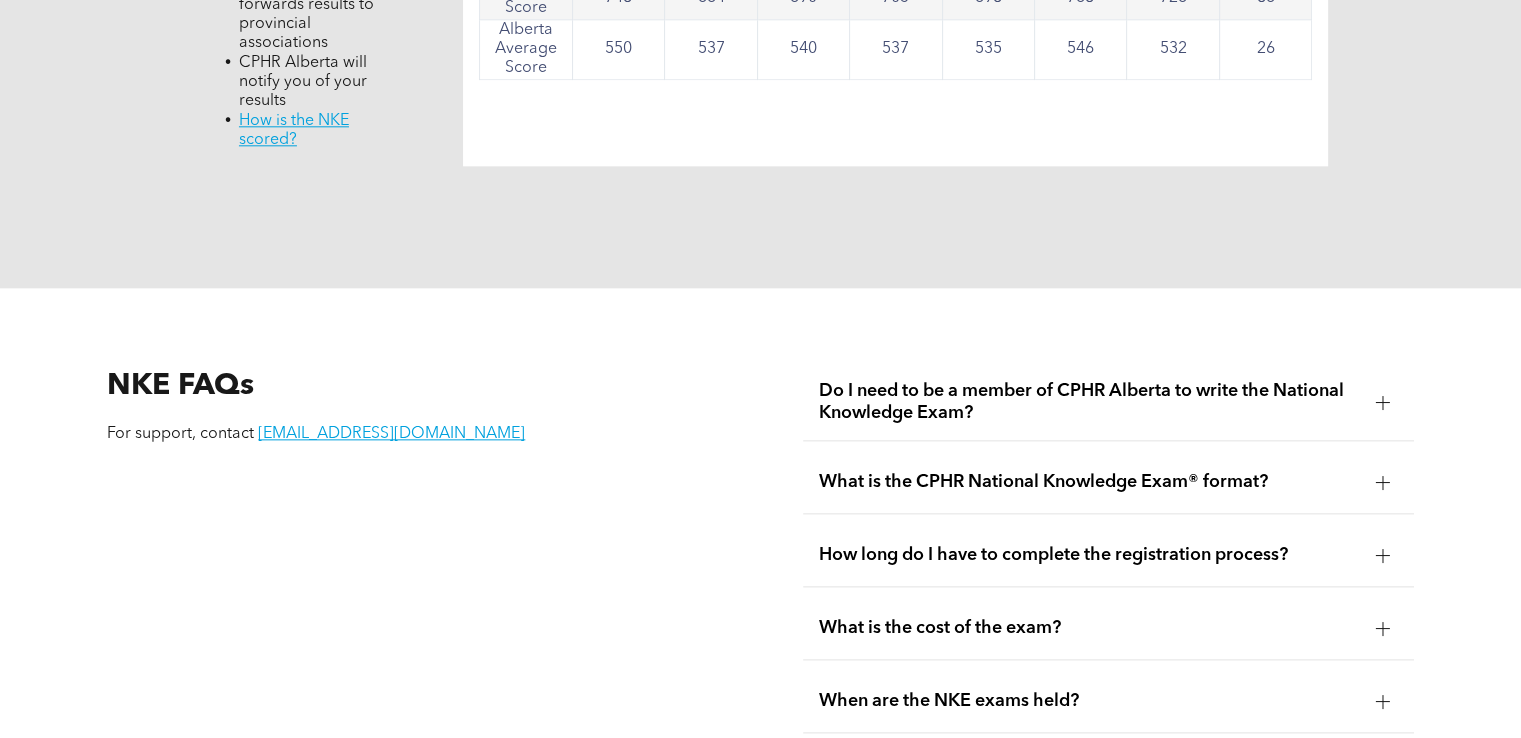 click on "Do I need to be a member of CPHR Alberta to write the National Knowledge Exam?" at bounding box center (1089, 402) 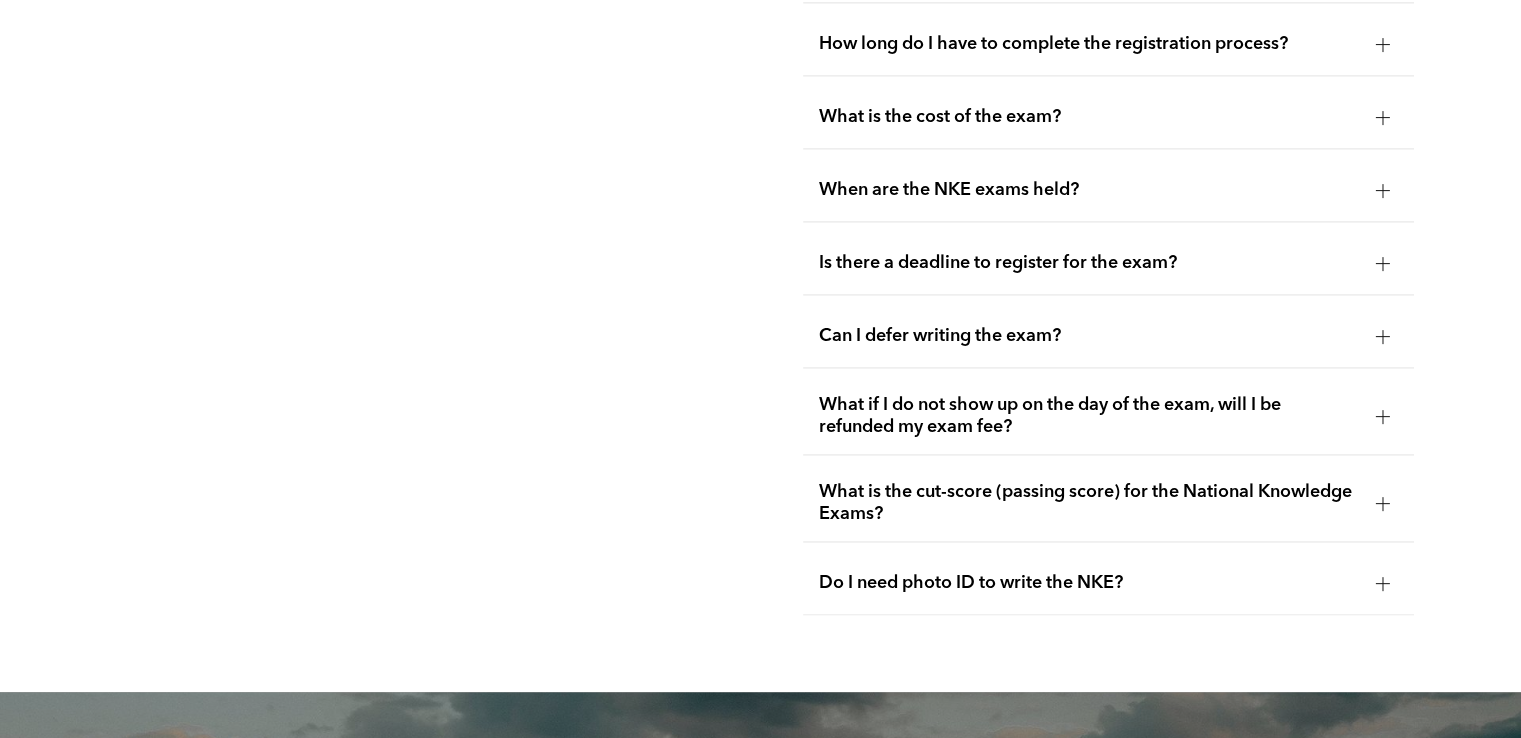 scroll, scrollTop: 3220, scrollLeft: 0, axis: vertical 